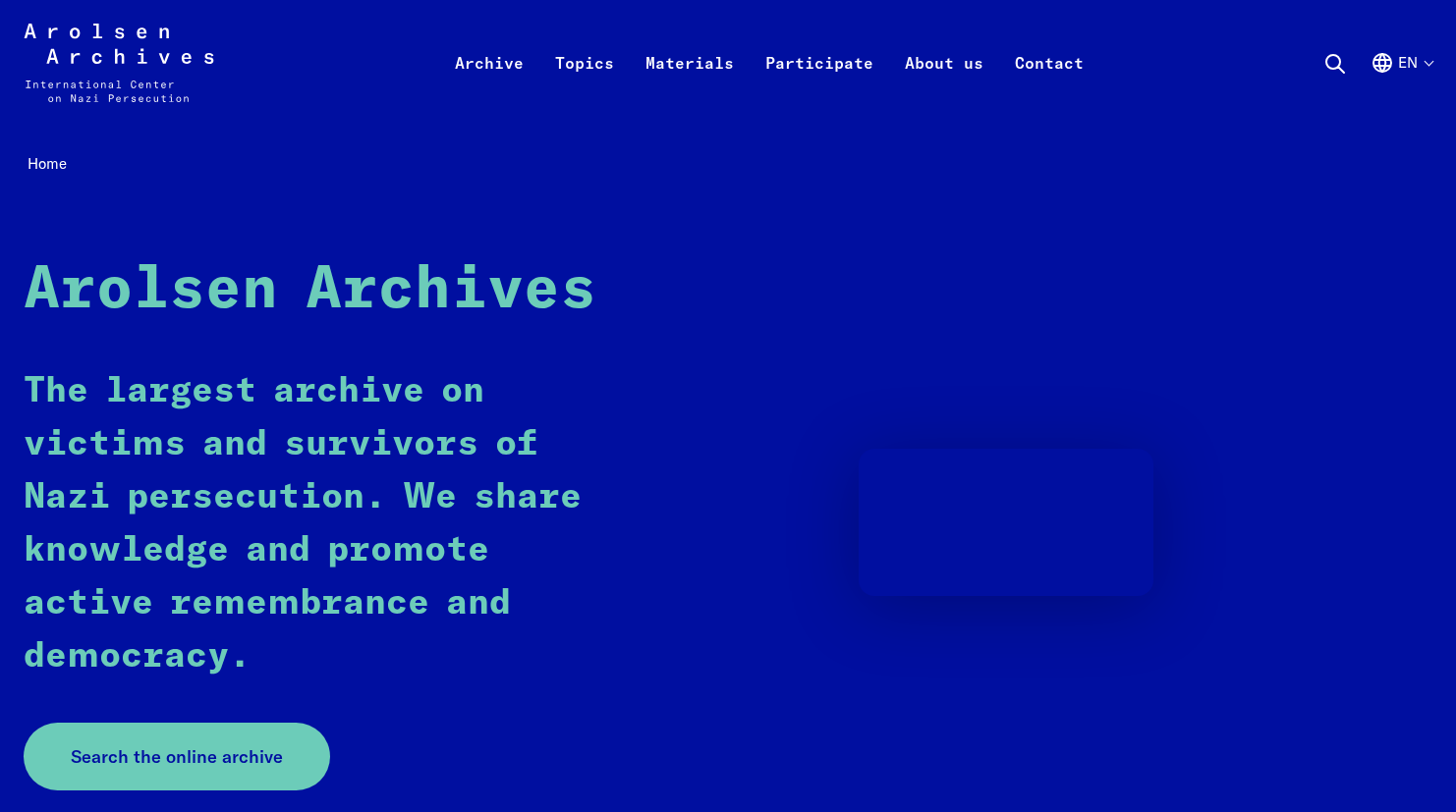 scroll, scrollTop: 0, scrollLeft: 0, axis: both 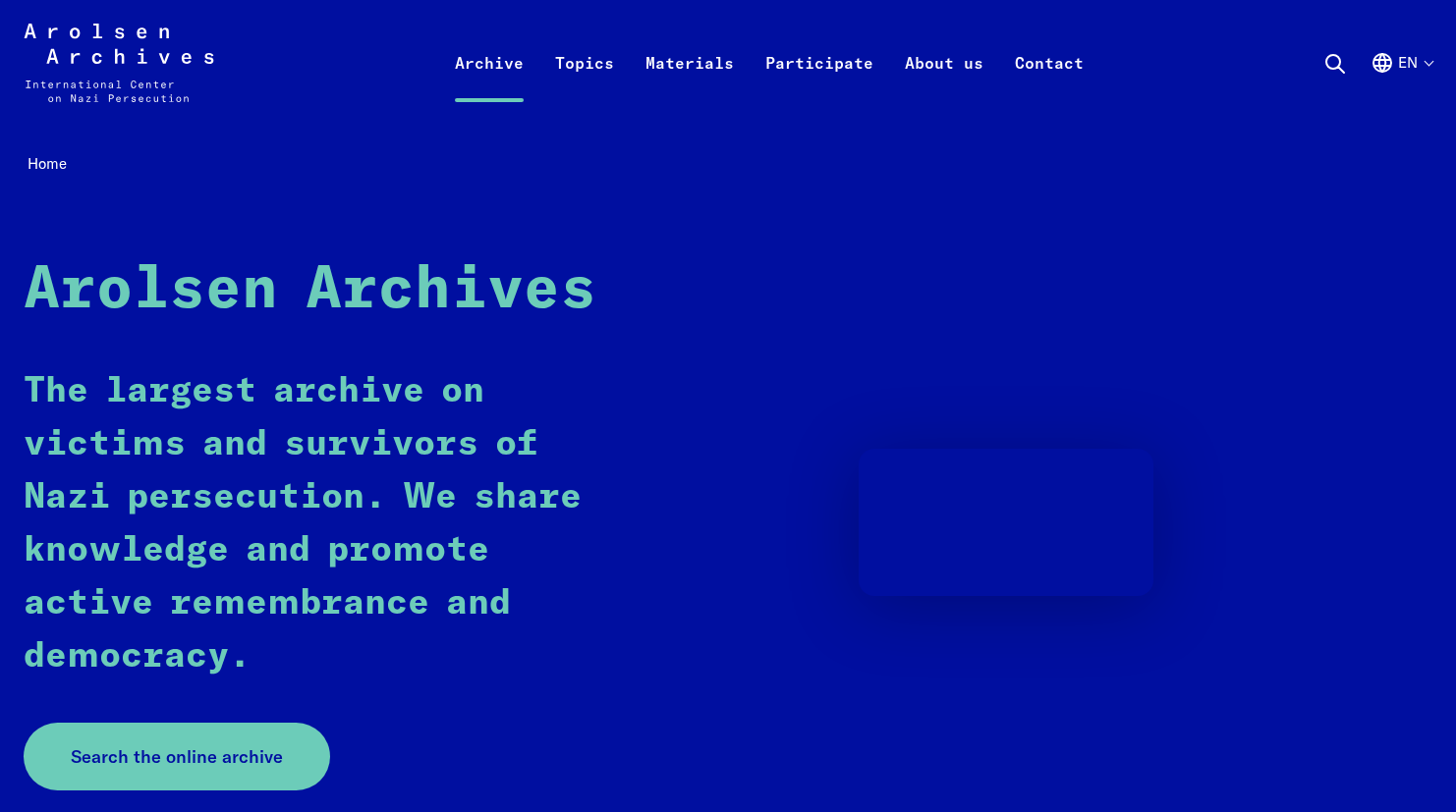 click on "Archive" at bounding box center (489, 86) 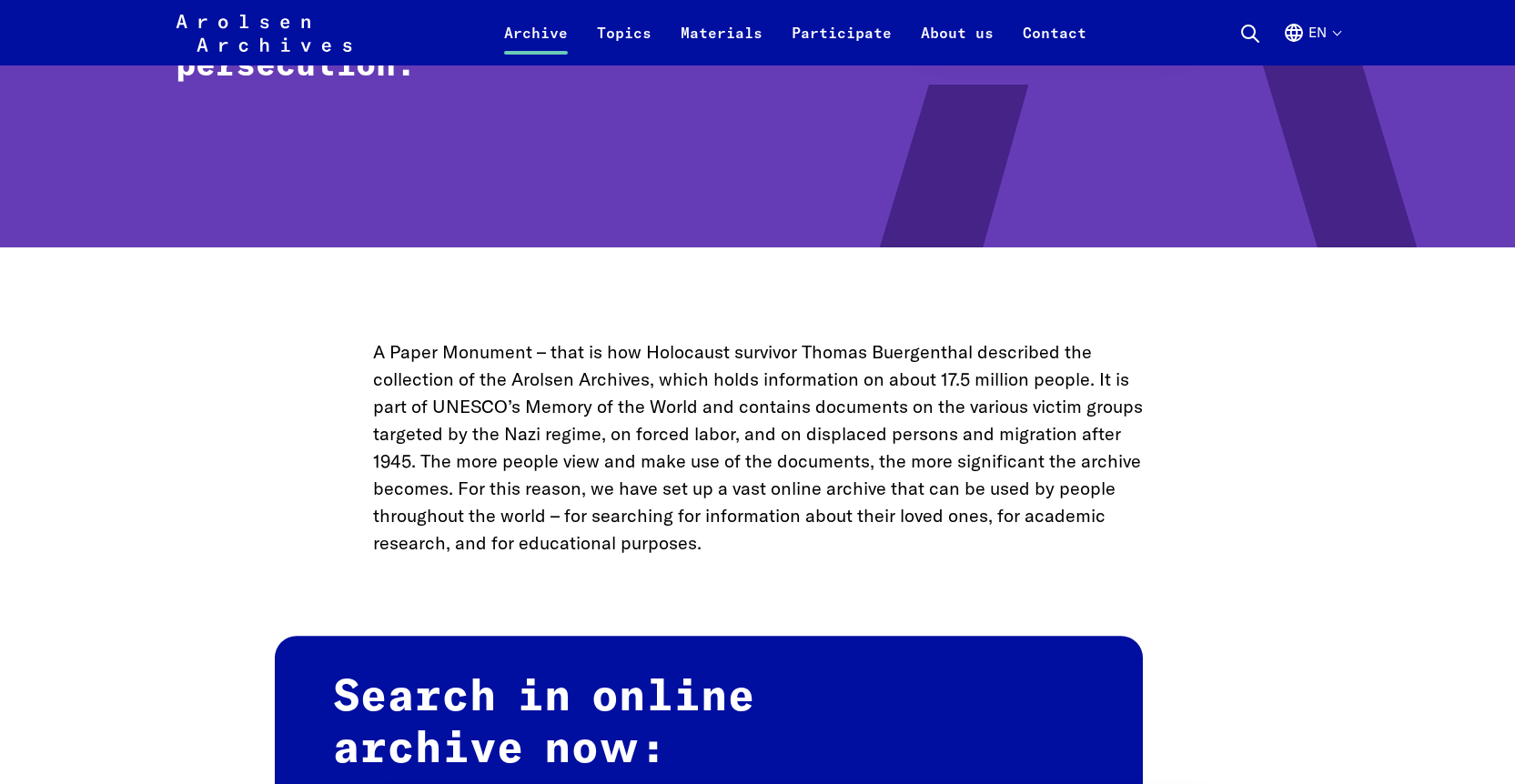 scroll, scrollTop: 984, scrollLeft: 0, axis: vertical 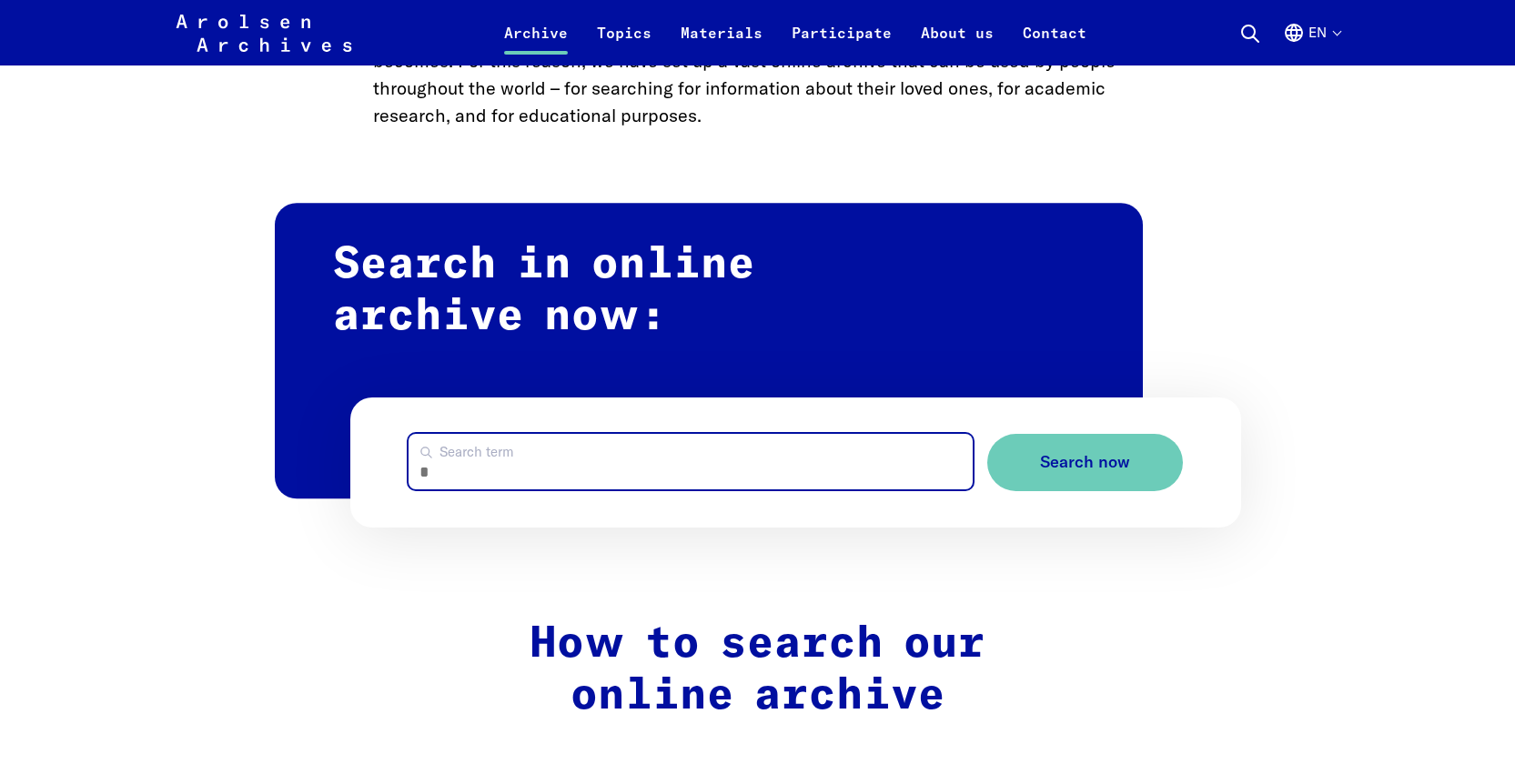 click on "Search term" at bounding box center (691, 461) 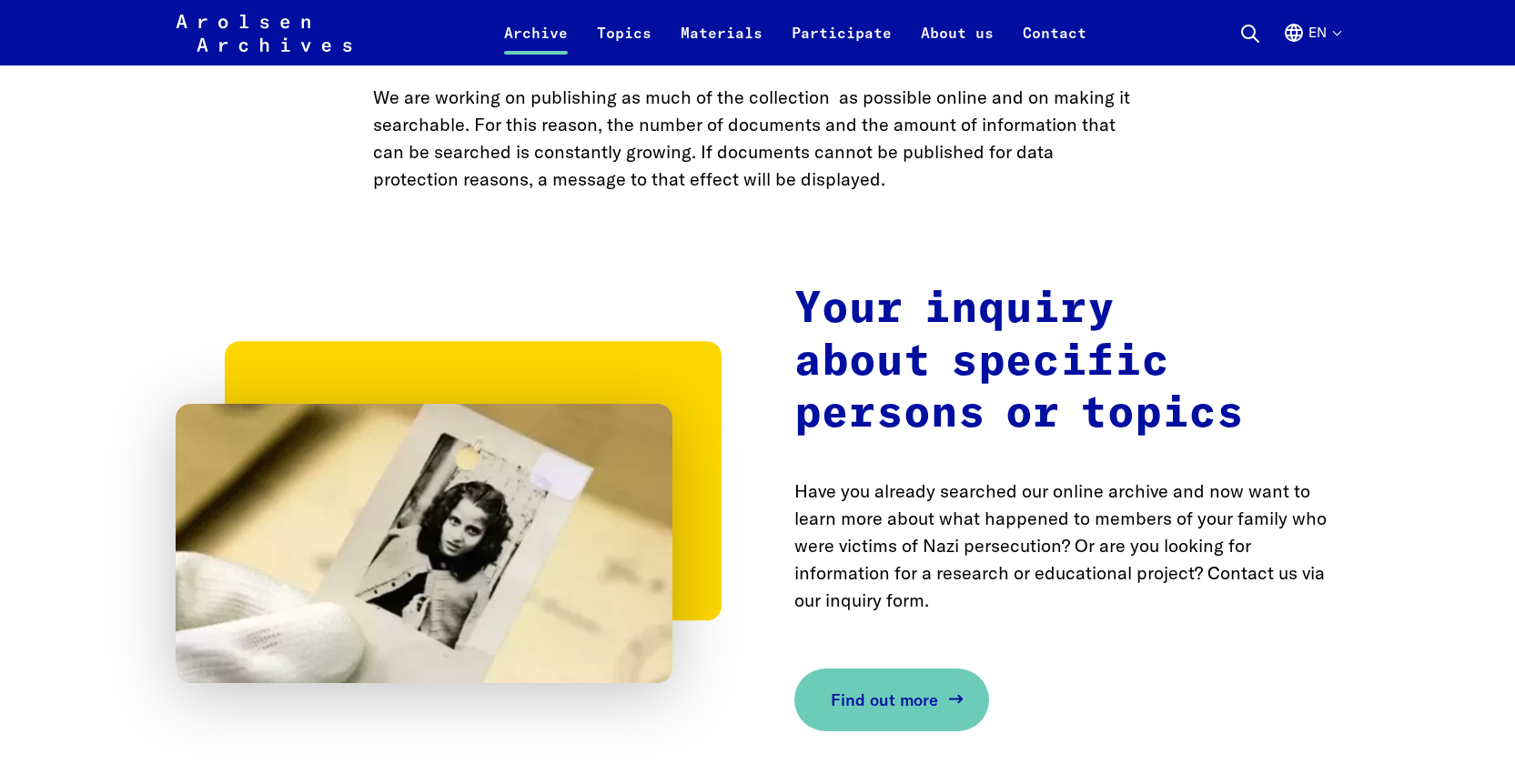 scroll, scrollTop: 2307, scrollLeft: 0, axis: vertical 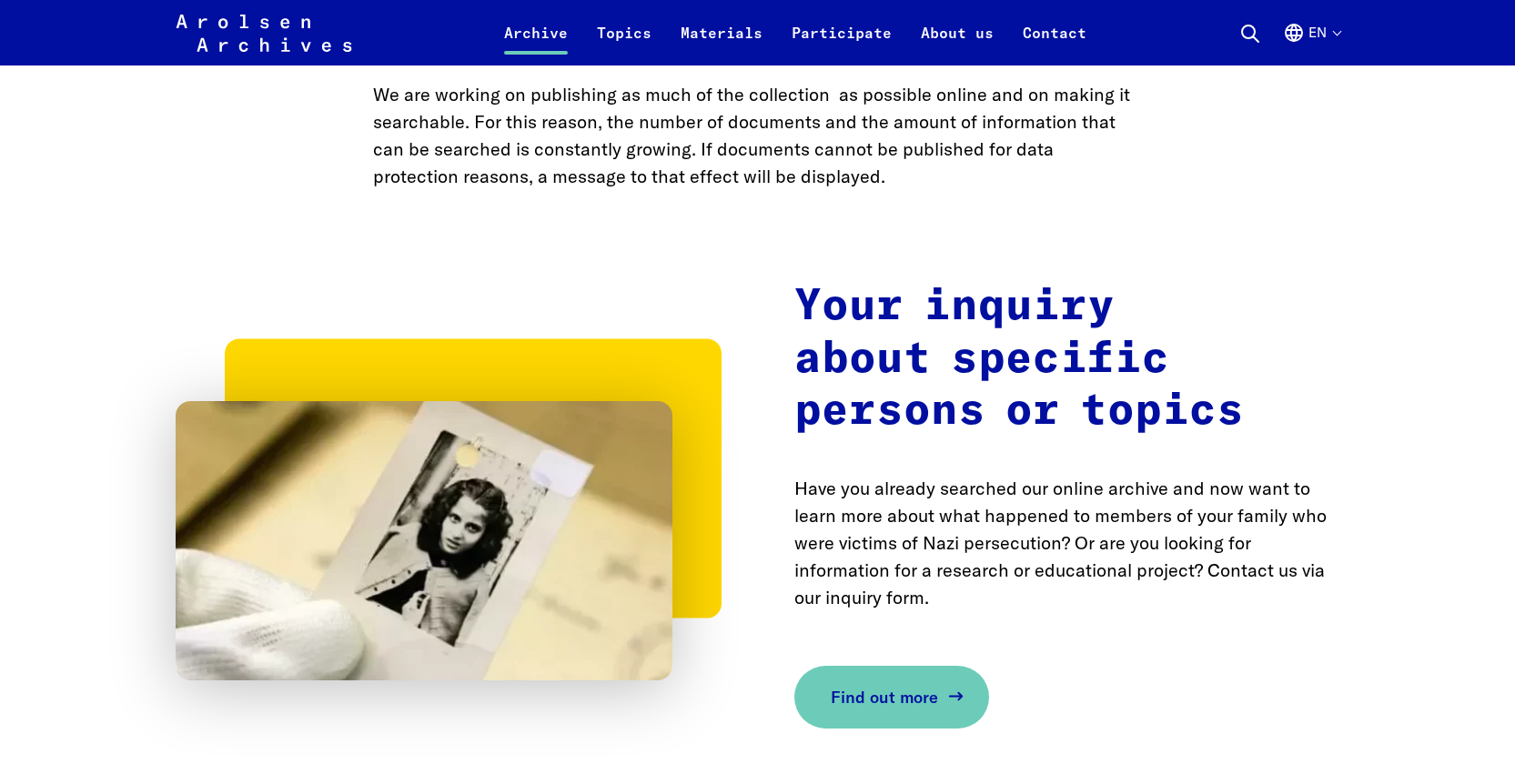 click on "Find out more" at bounding box center [884, 697] 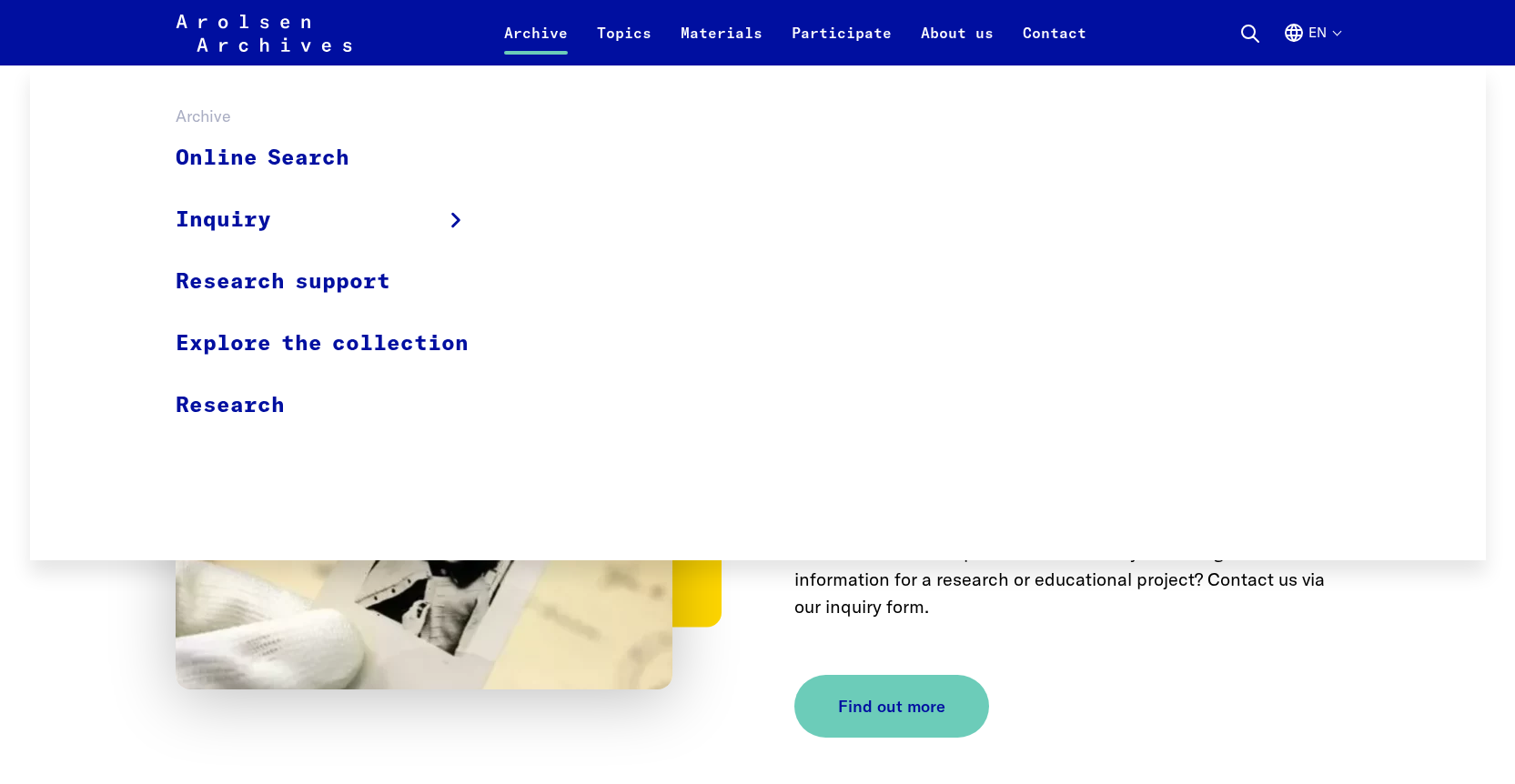 scroll, scrollTop: 2307, scrollLeft: 0, axis: vertical 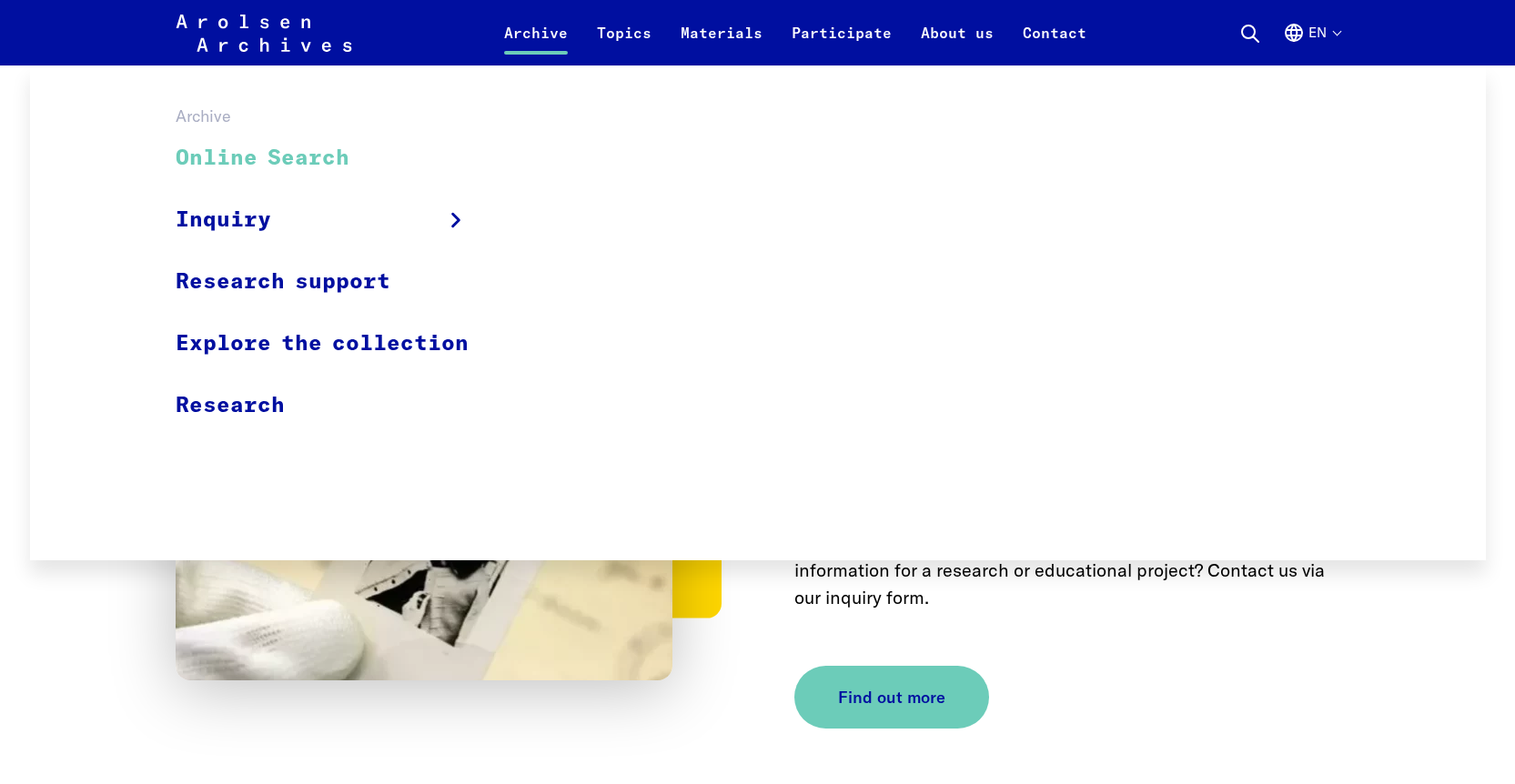 click on "Online Search" at bounding box center [334, 158] 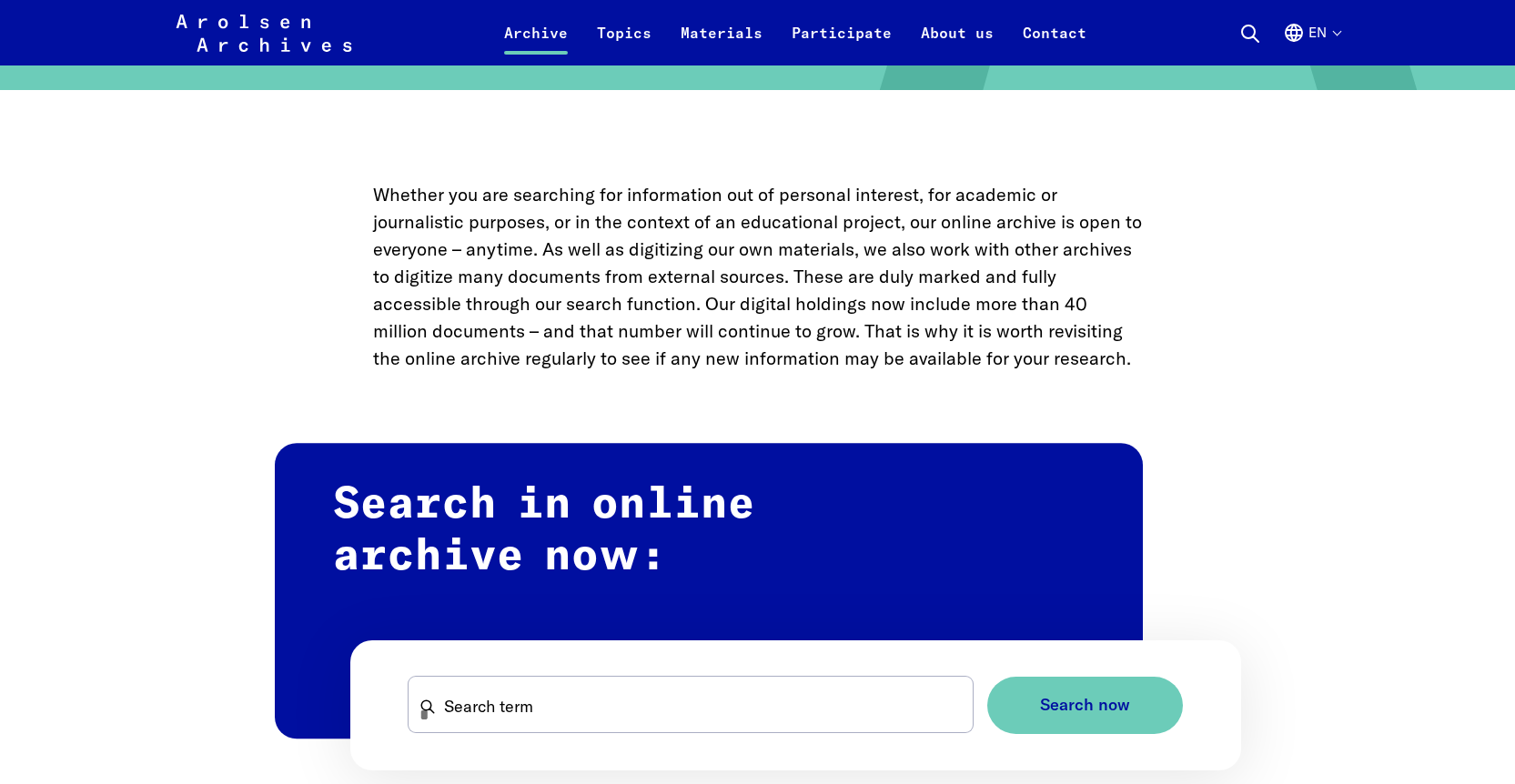 scroll, scrollTop: 988, scrollLeft: 0, axis: vertical 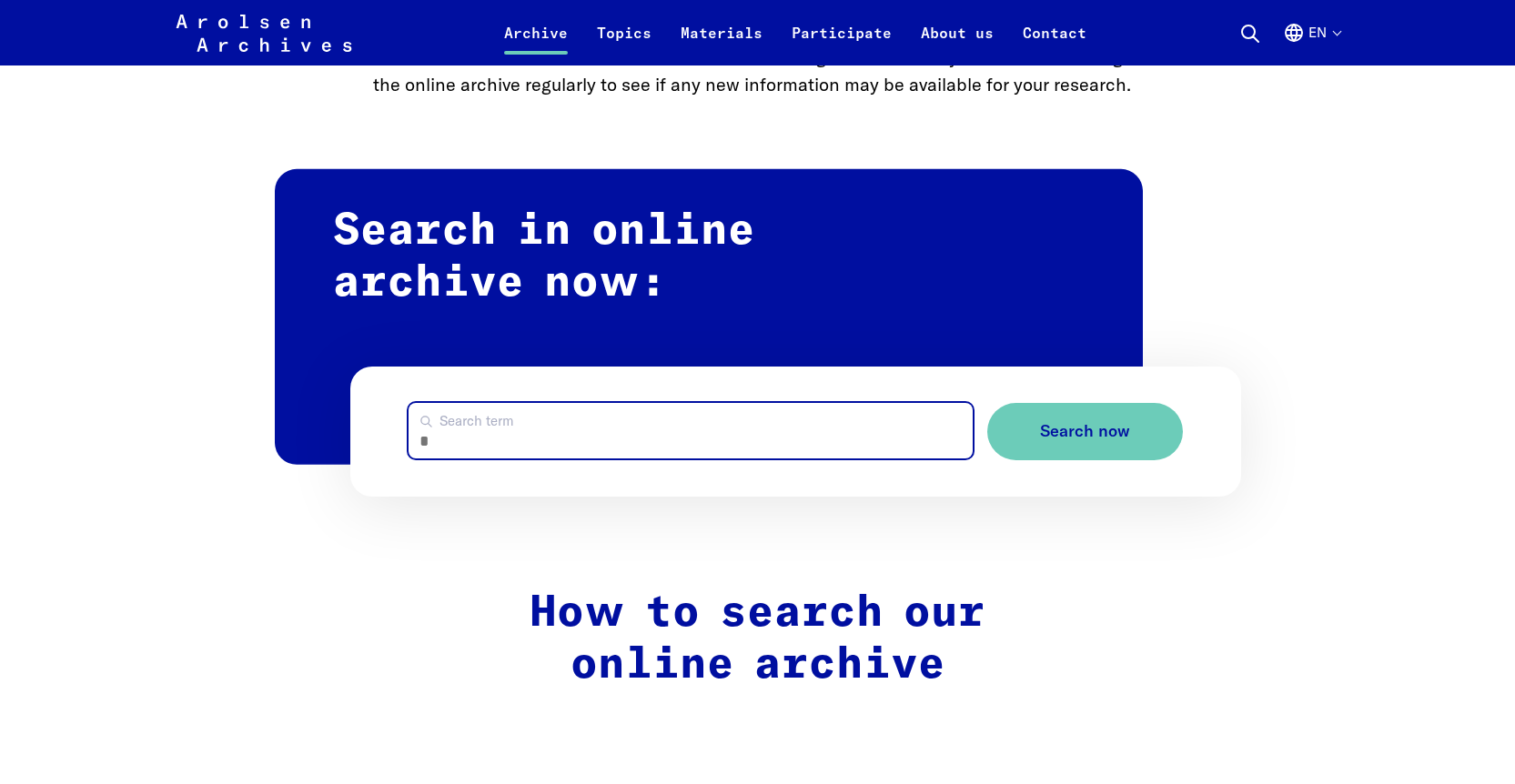 click on "Search term" at bounding box center [691, 430] 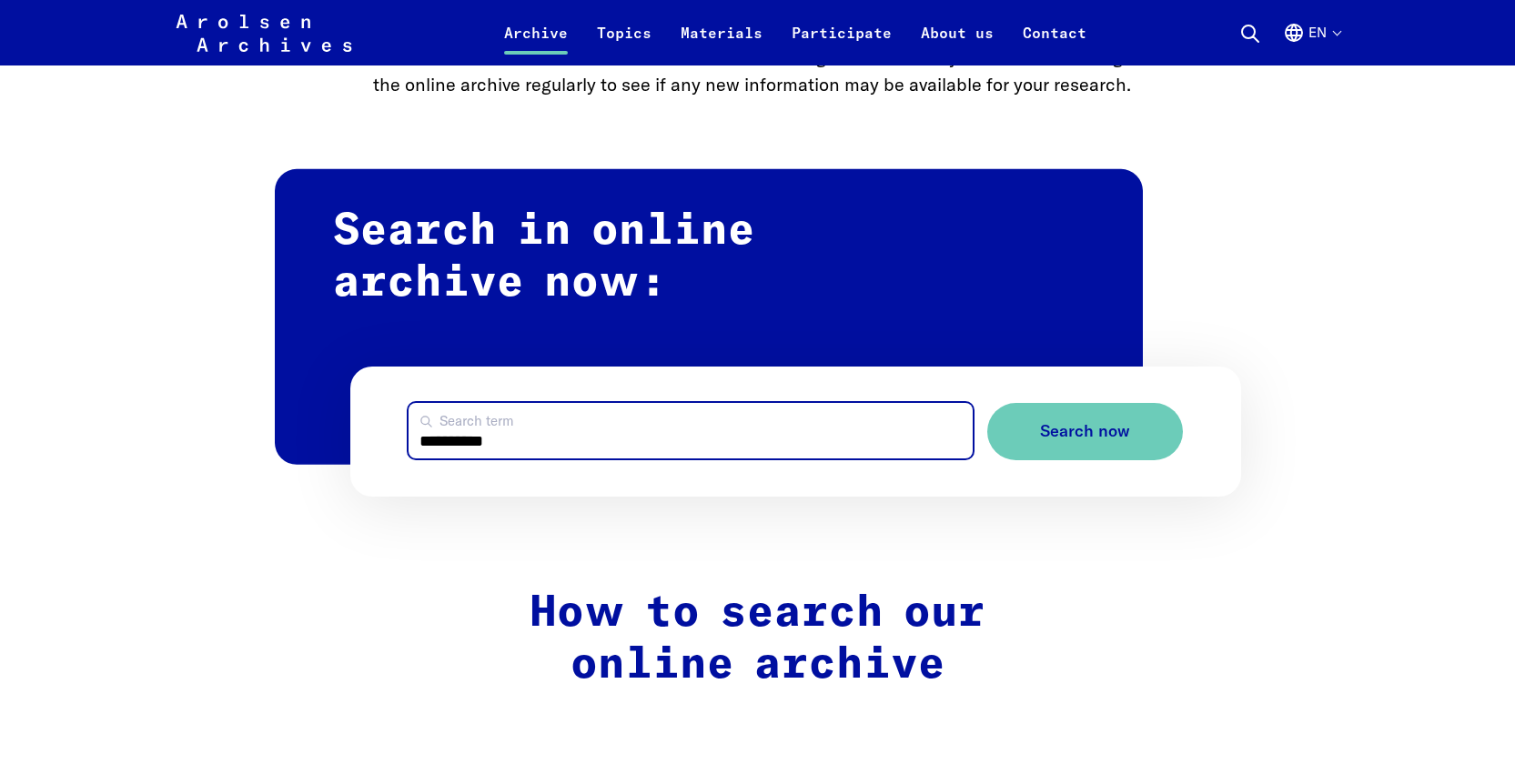 type on "**********" 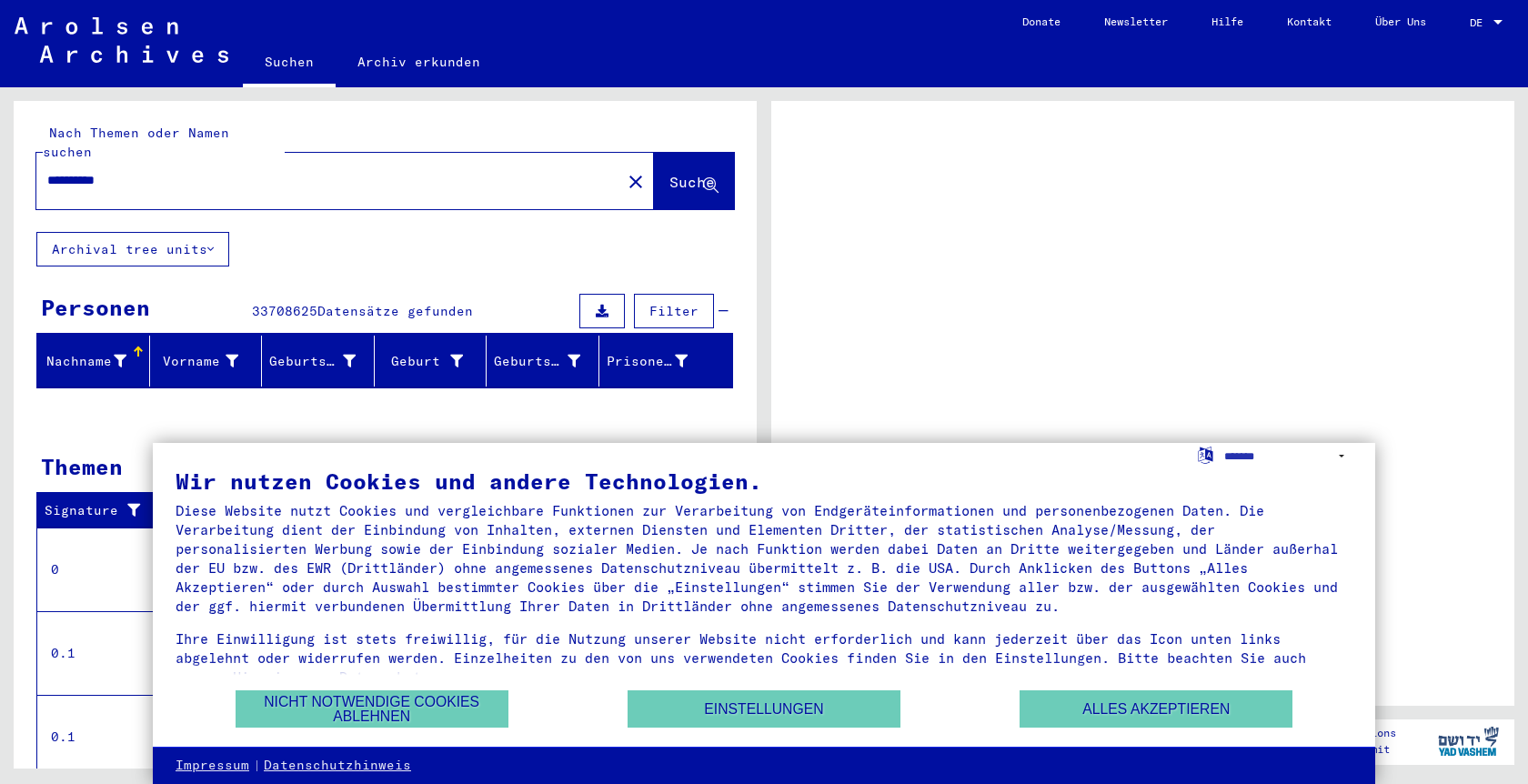 scroll, scrollTop: 0, scrollLeft: 0, axis: both 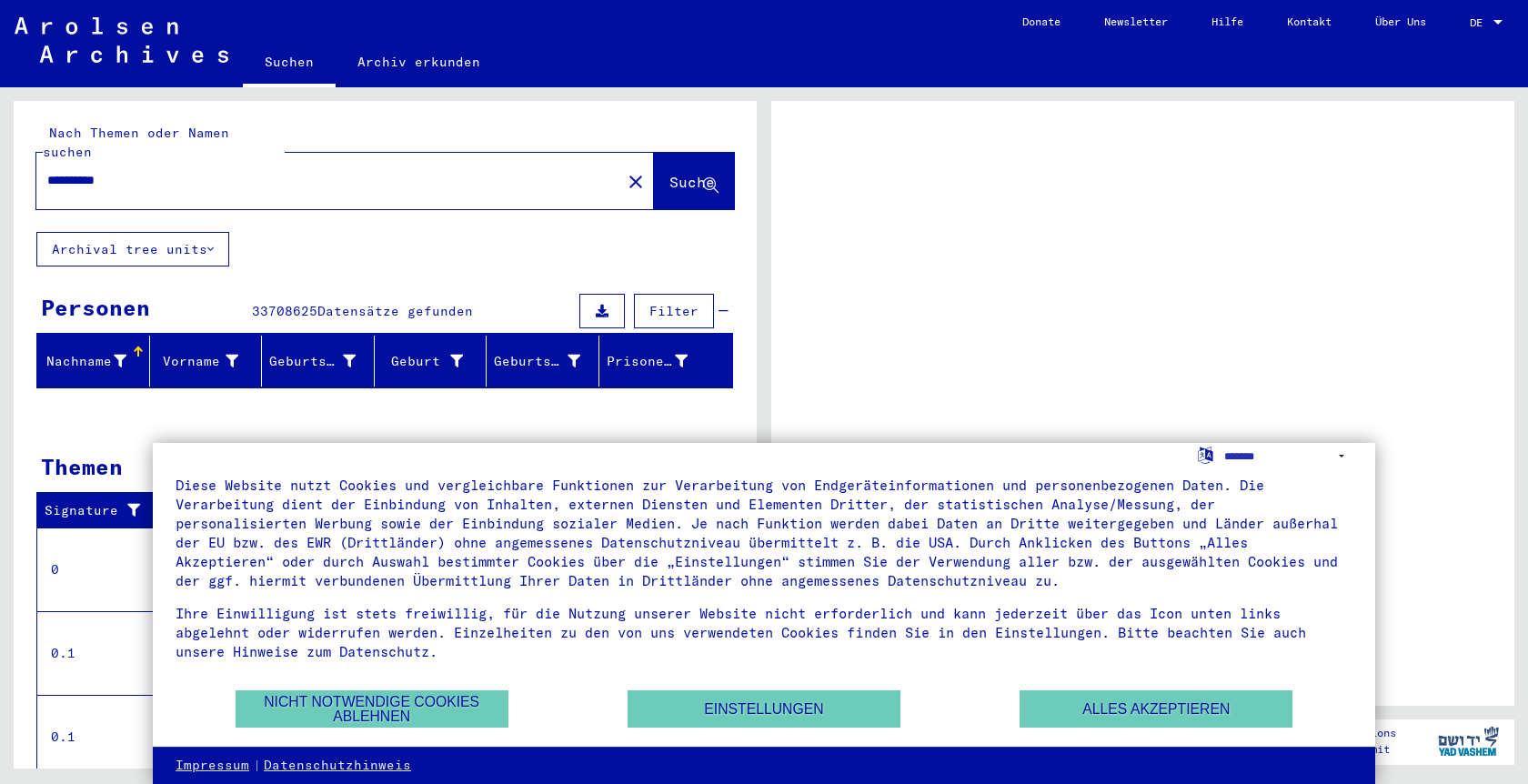 click 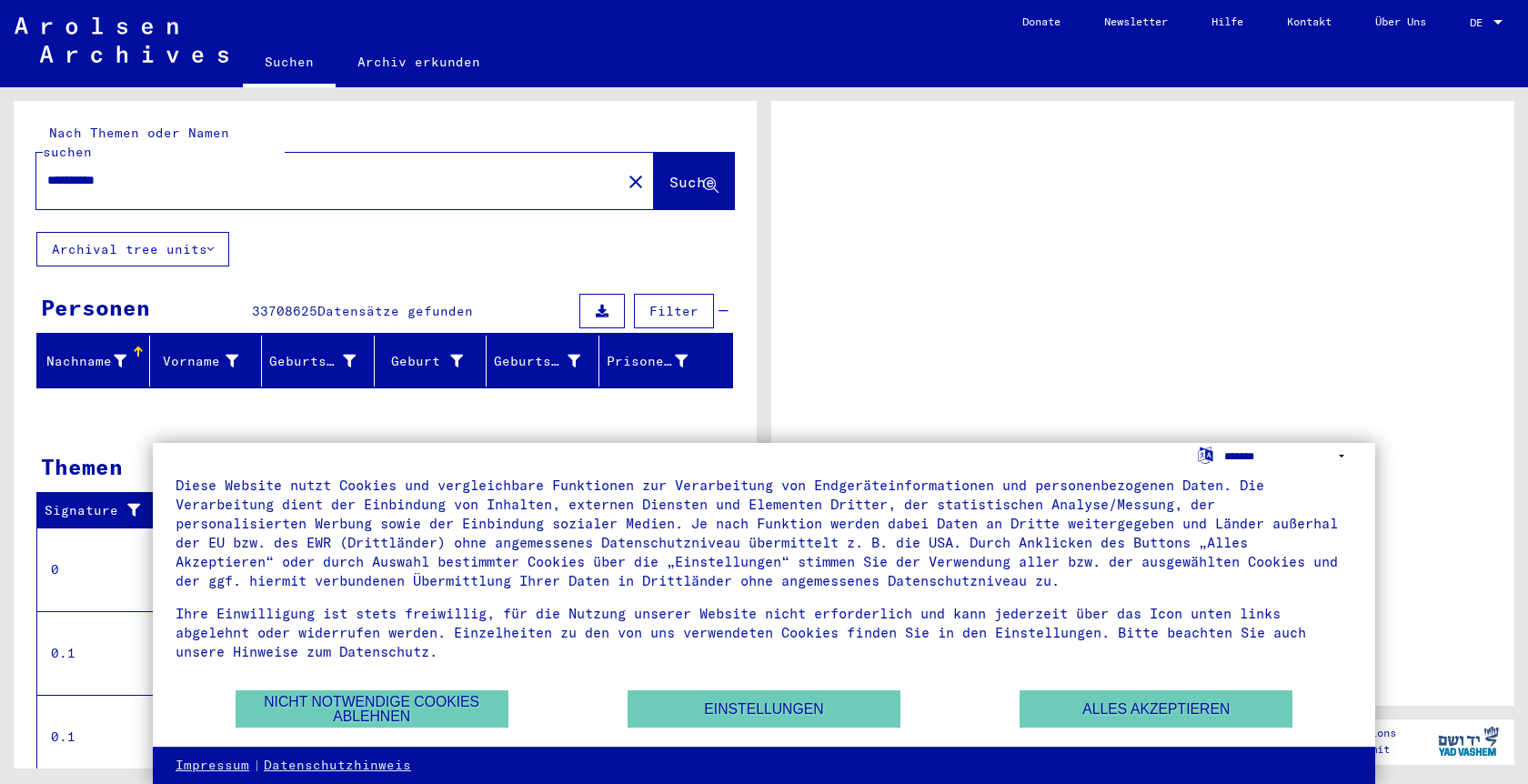 click on "**********" at bounding box center [1288, 456] 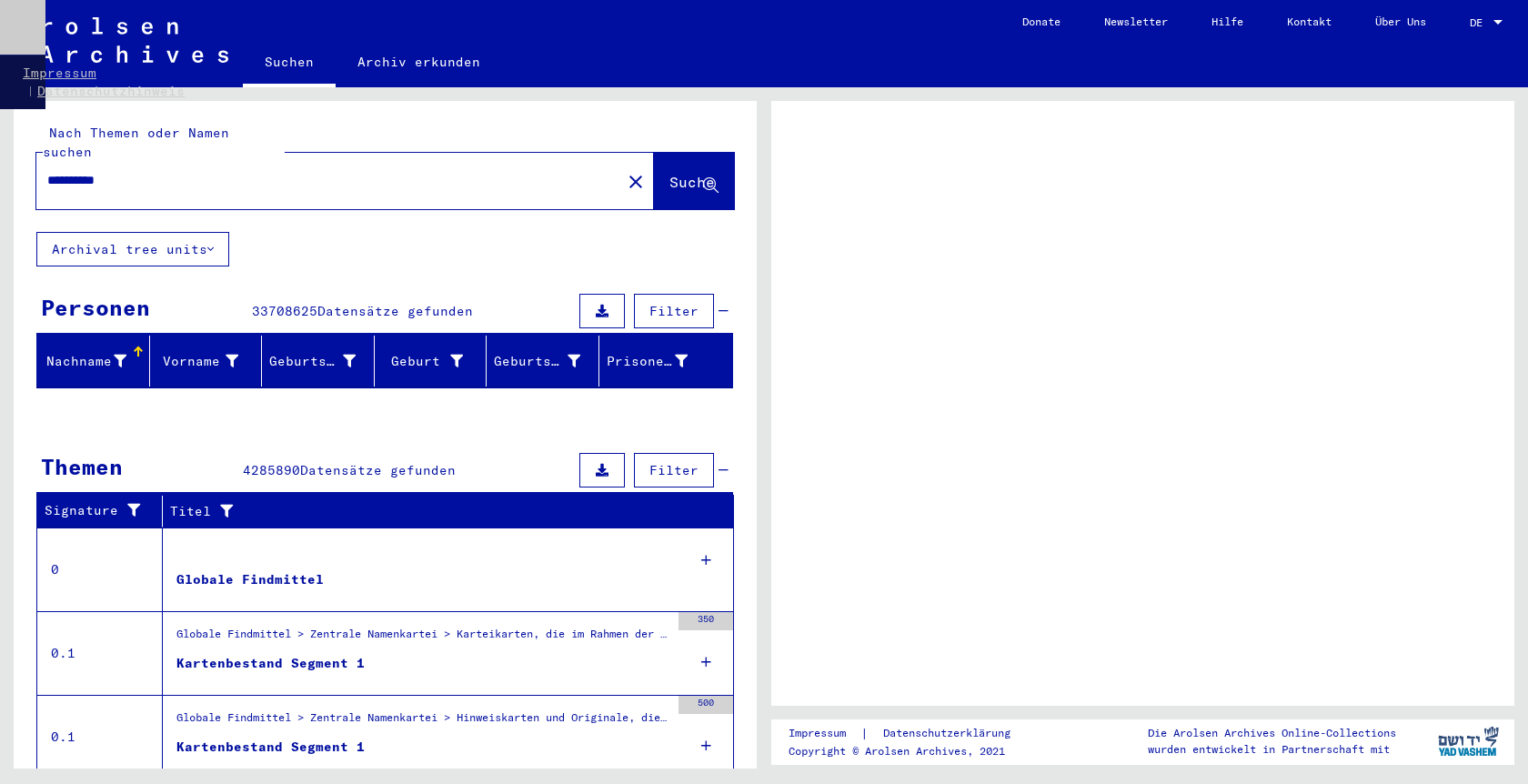 scroll, scrollTop: 135, scrollLeft: 0, axis: vertical 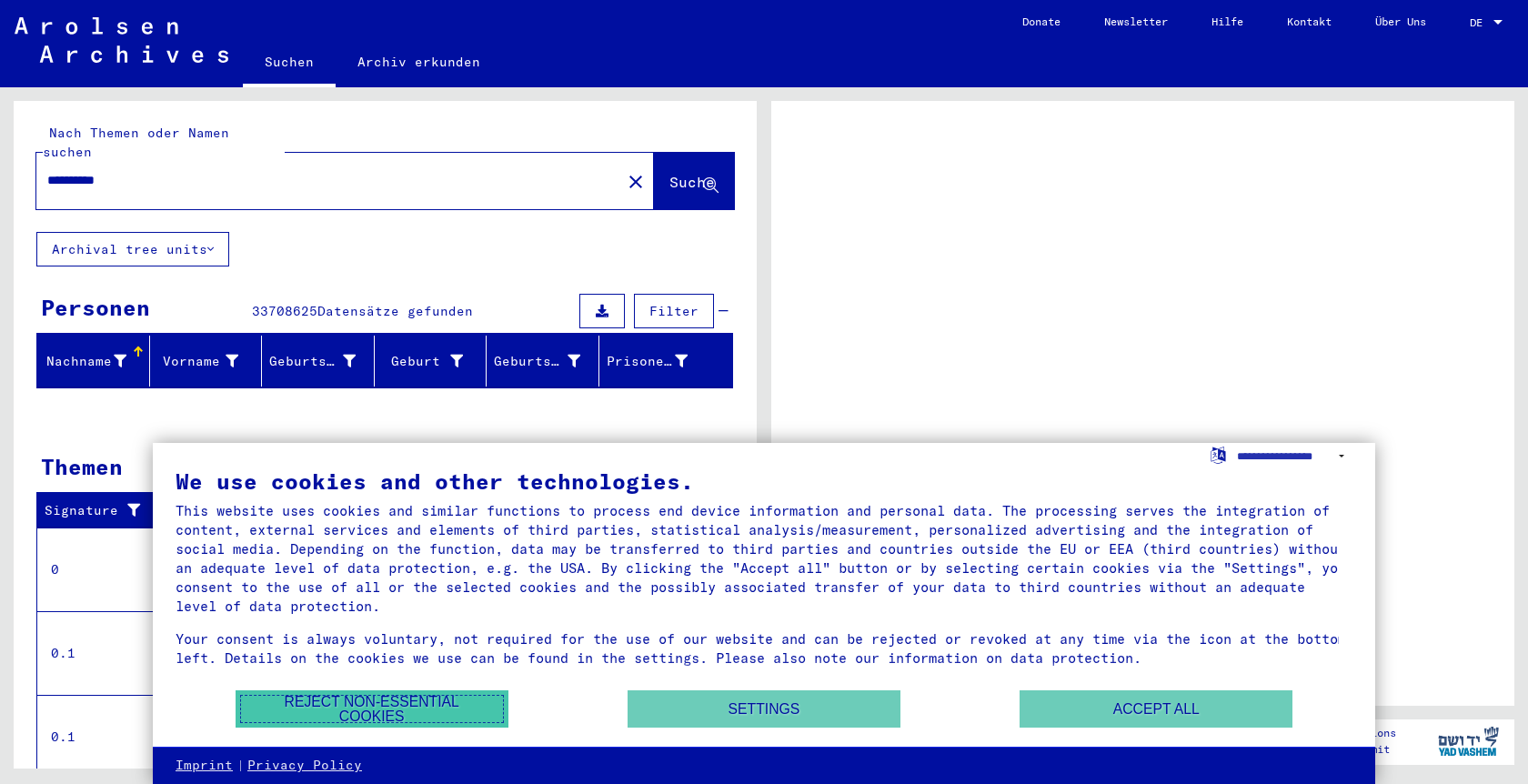 click on "Reject non-essential cookies" at bounding box center [372, 709] 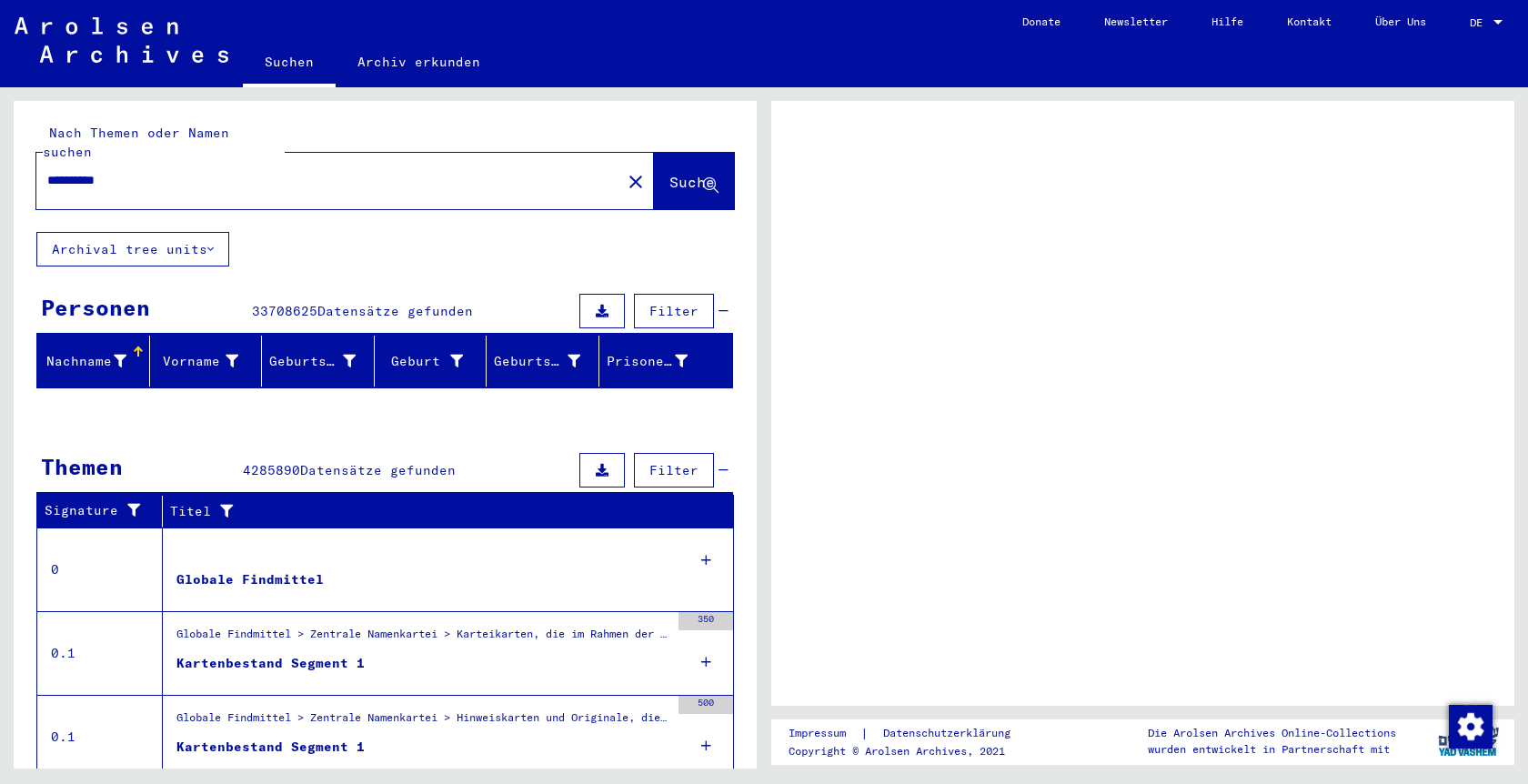 click on "Vorname" at bounding box center [198, 361] 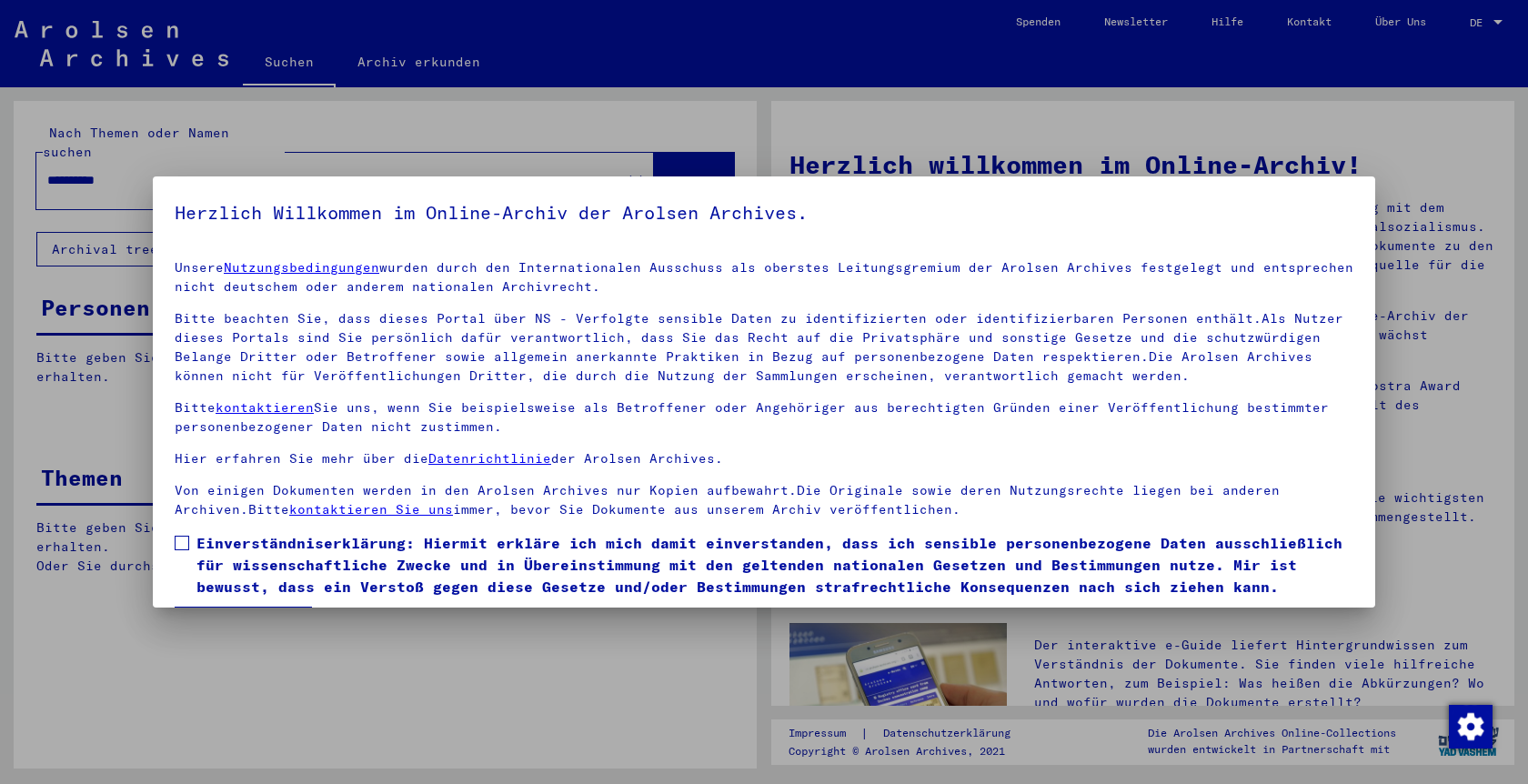 click at bounding box center [764, 392] 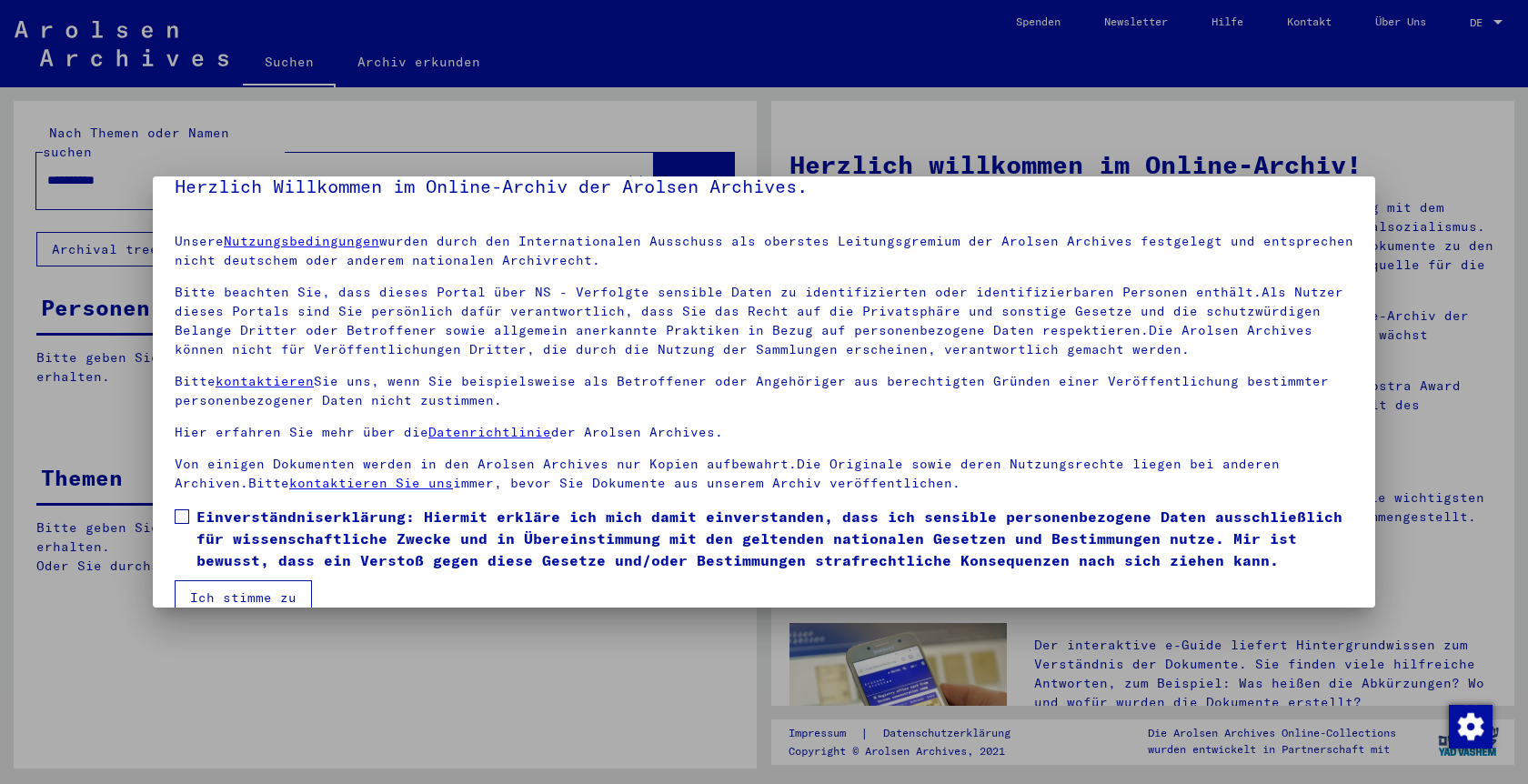 scroll, scrollTop: 55, scrollLeft: 0, axis: vertical 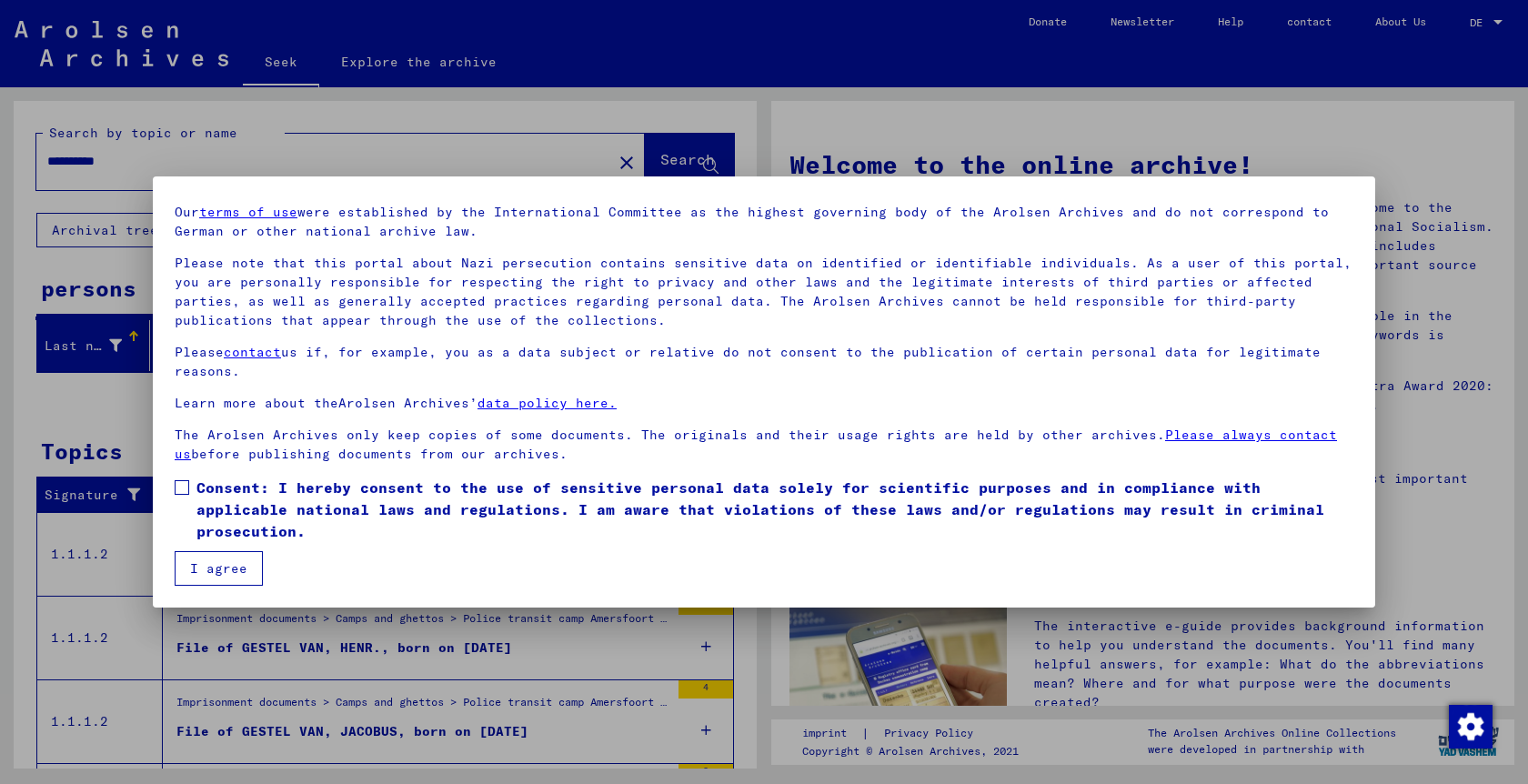 click on "Consent: I hereby consent to the use of sensitive personal data solely for scientific purposes and in compliance with applicable national laws and regulations. I am aware that violations of these laws and/or regulations may result in criminal prosecution." at bounding box center [760, 509] 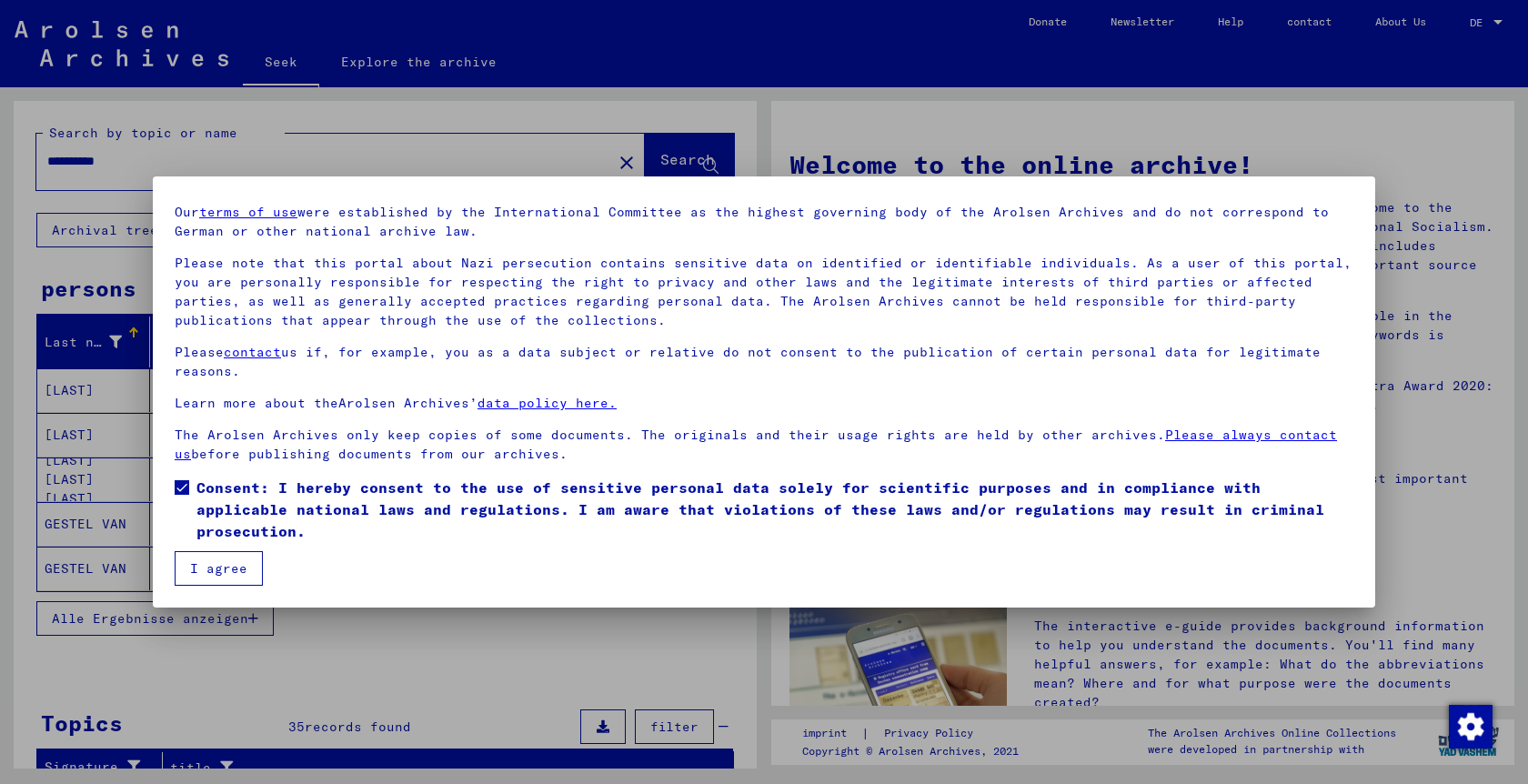 click on "I agree" at bounding box center (218, 568) 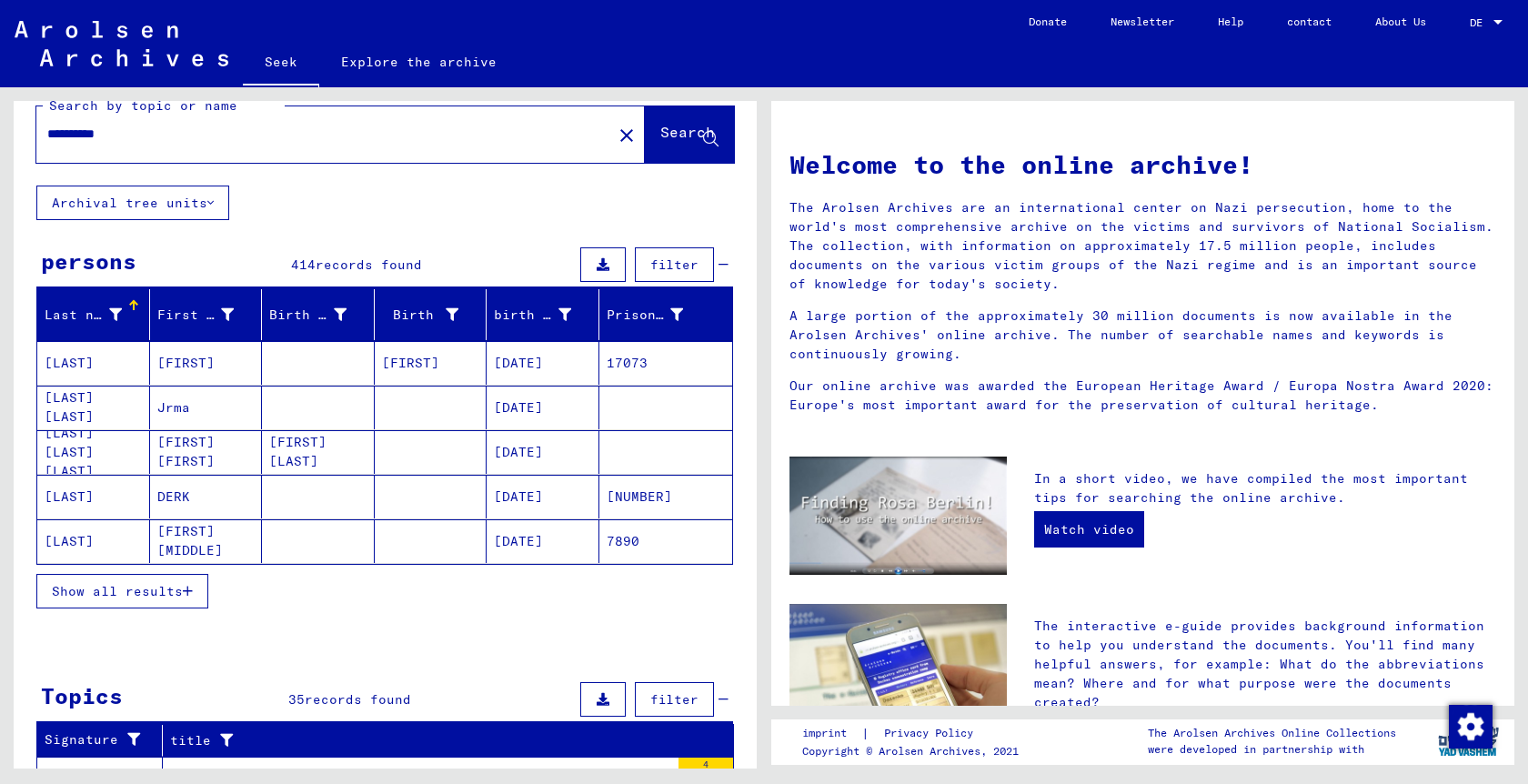 scroll, scrollTop: 0, scrollLeft: 0, axis: both 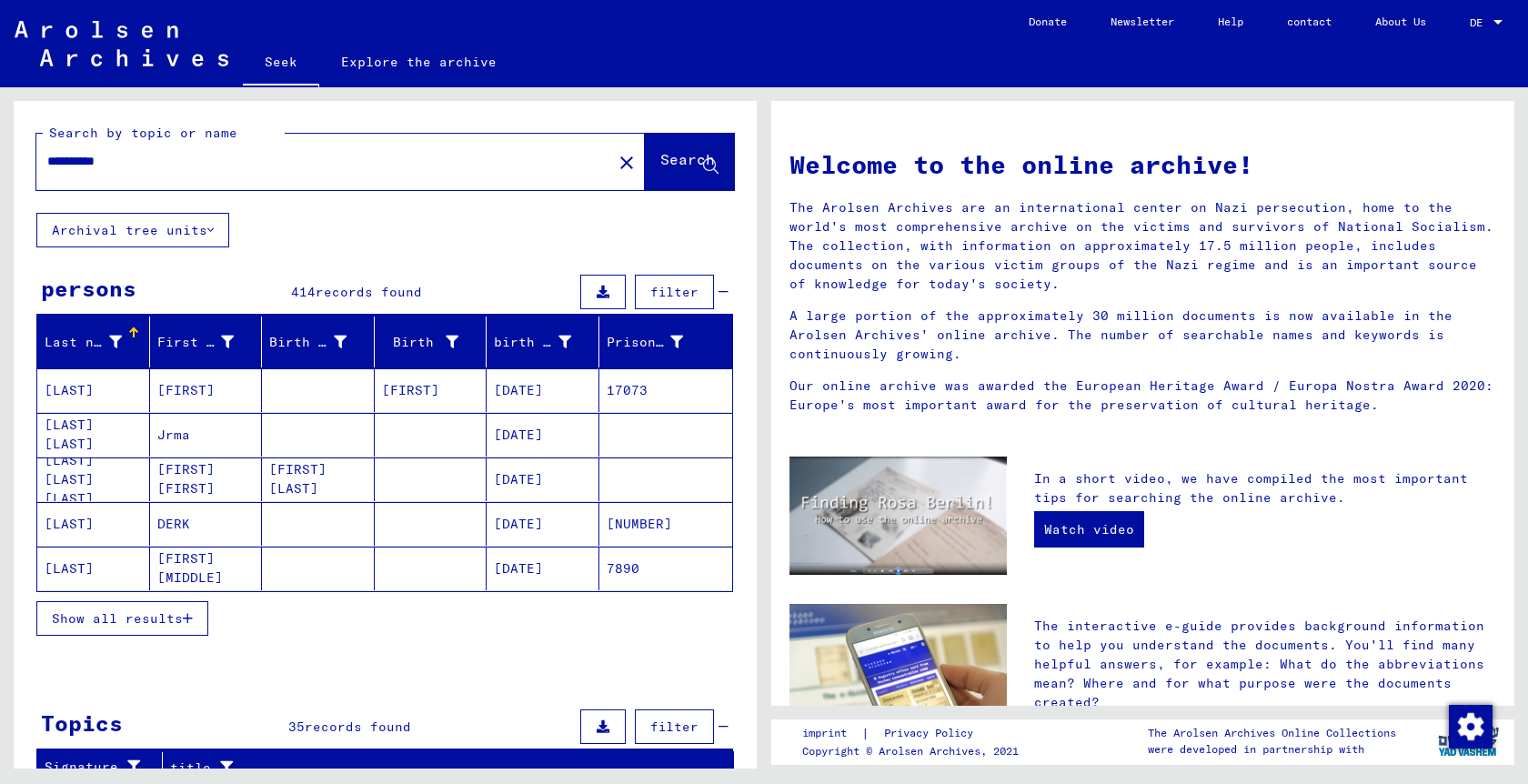 click on "Show all results" at bounding box center [117, 618] 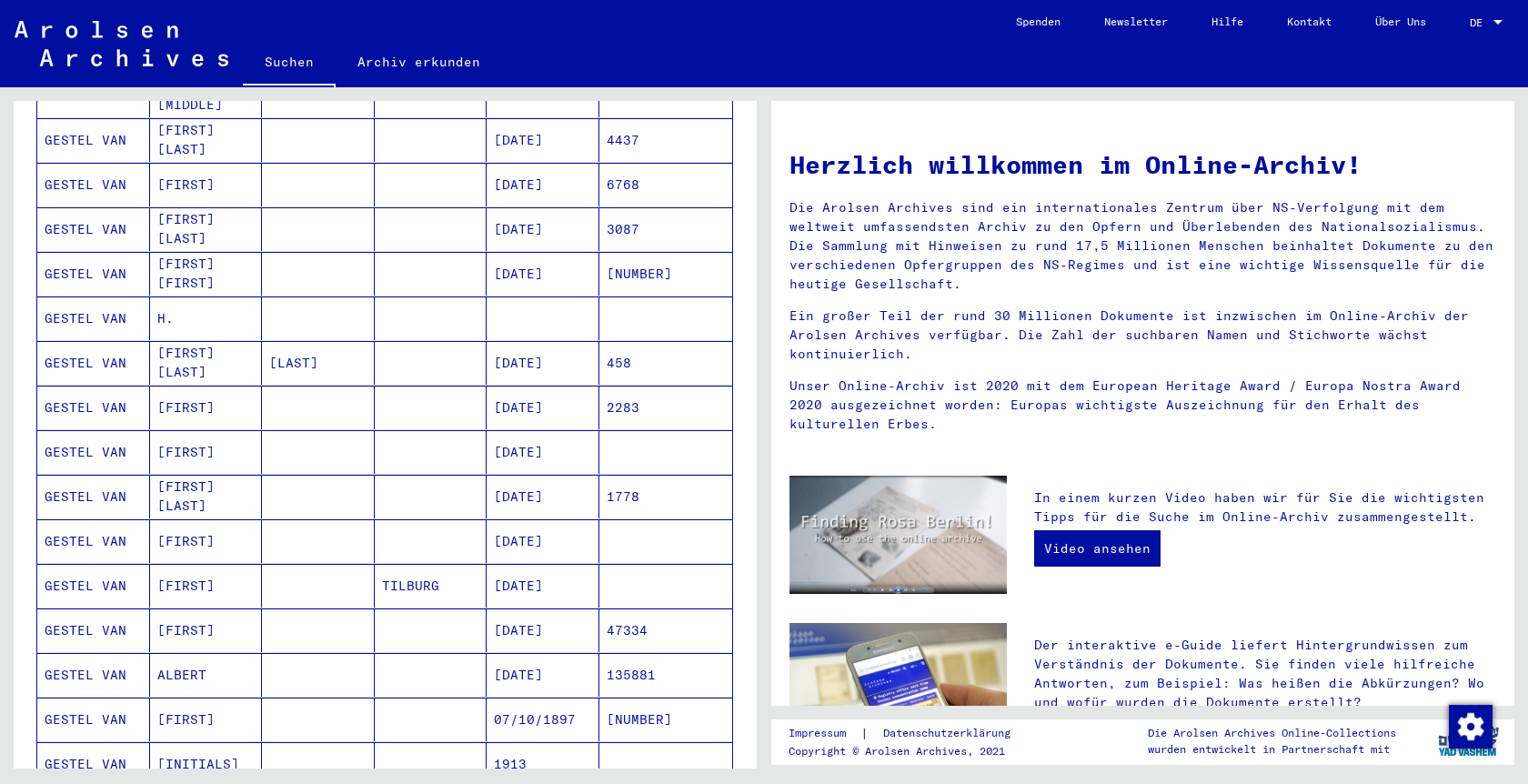 scroll, scrollTop: 496, scrollLeft: 0, axis: vertical 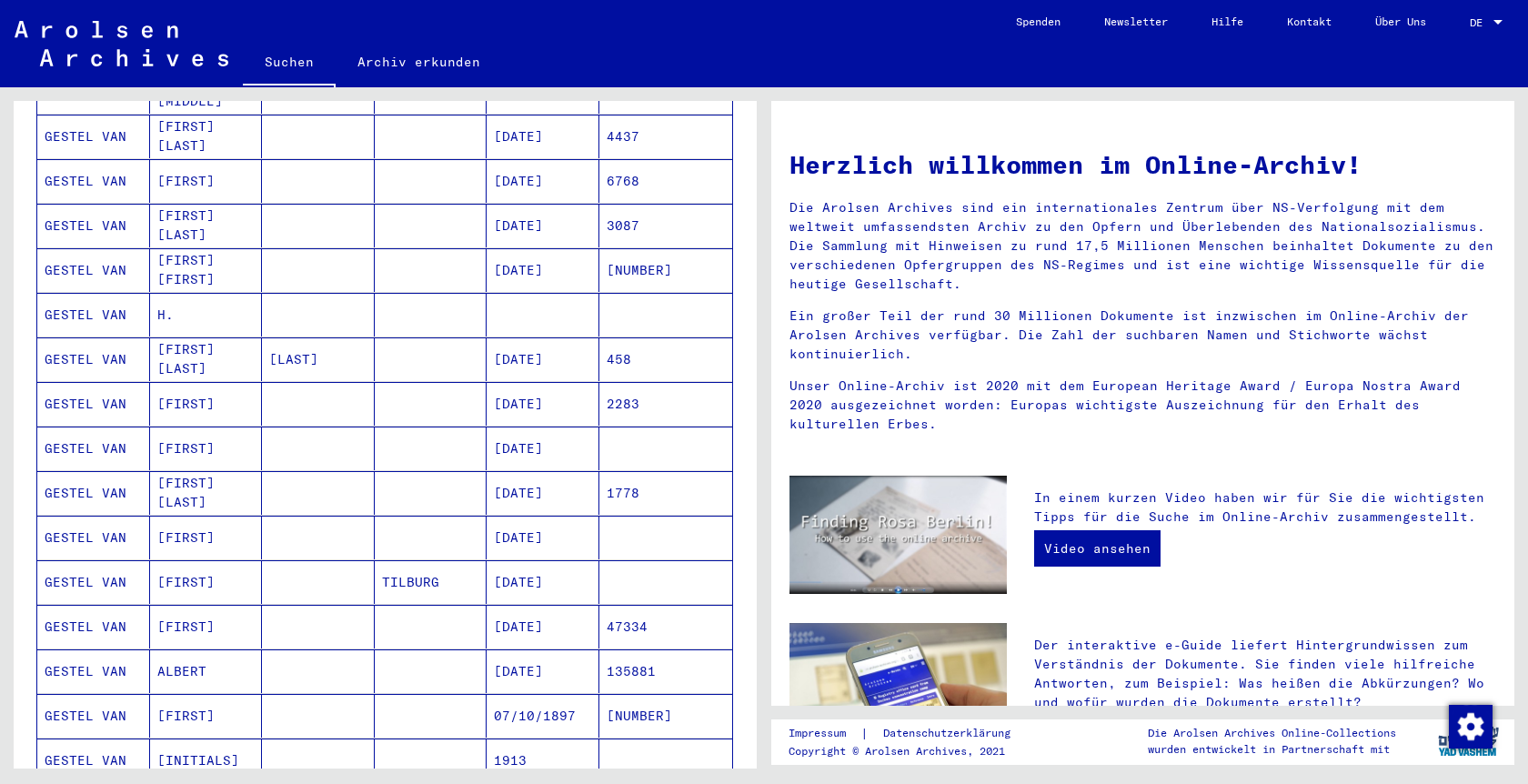 click on "[FIRST]" at bounding box center (206, 627) 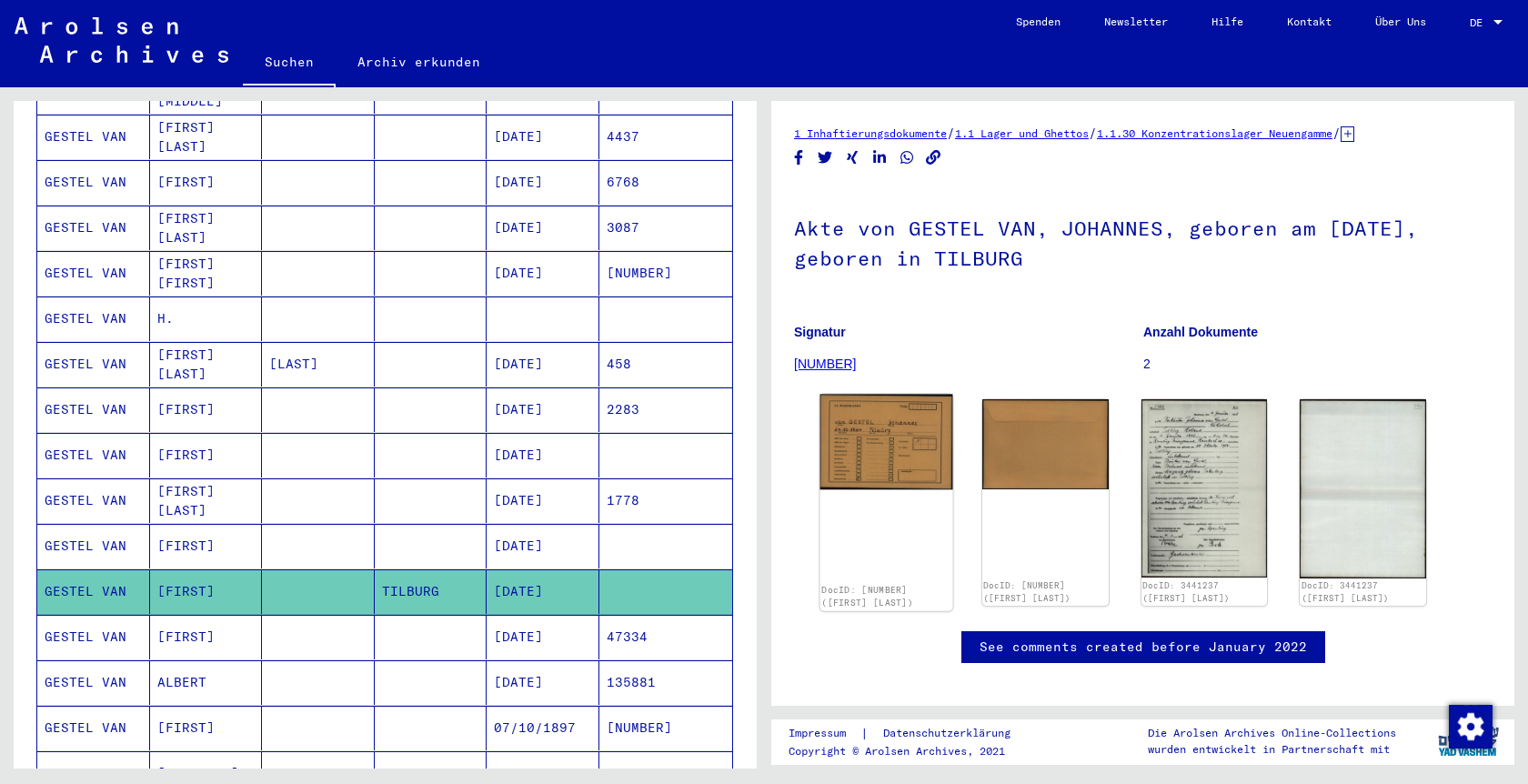 scroll, scrollTop: 0, scrollLeft: 0, axis: both 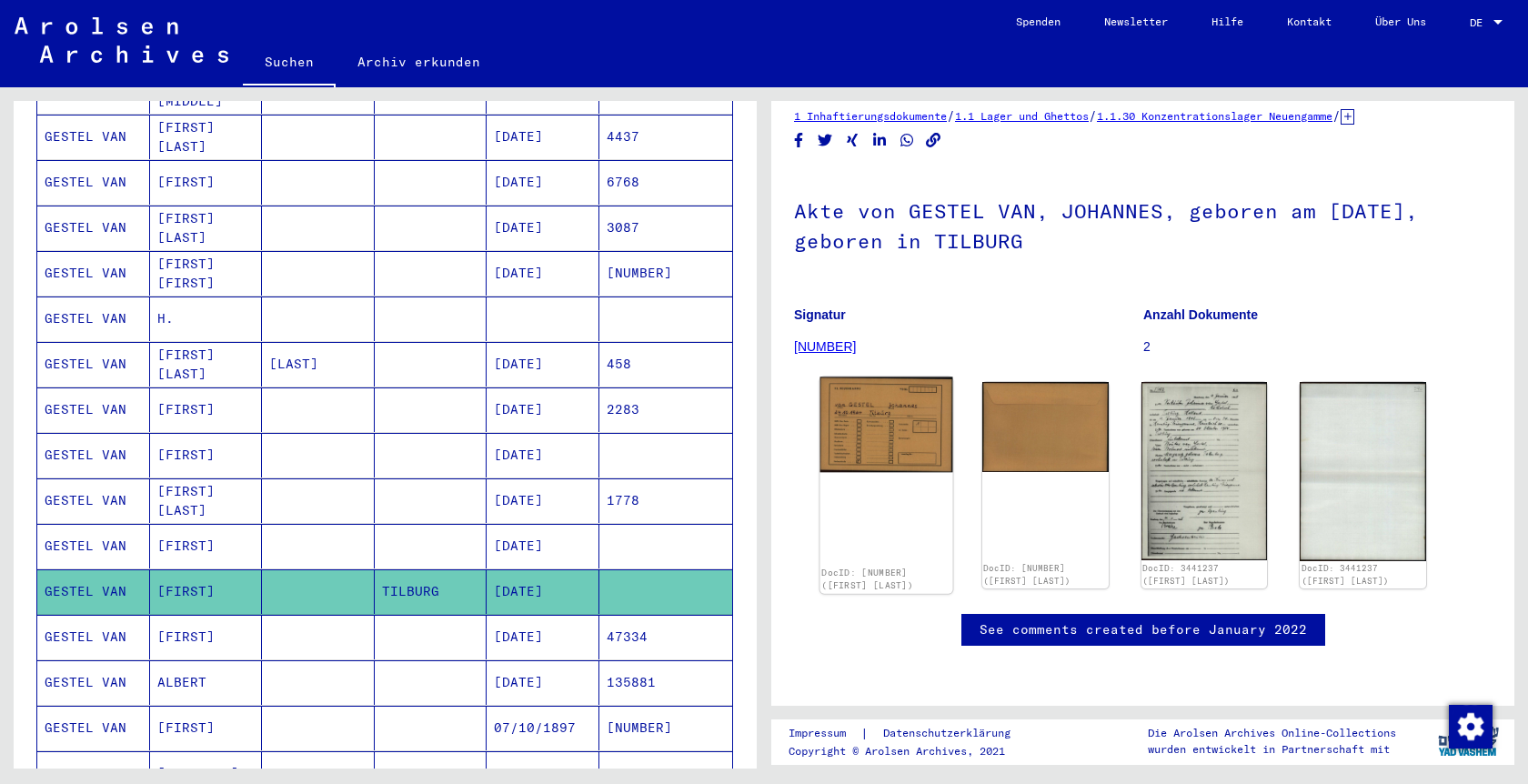 click 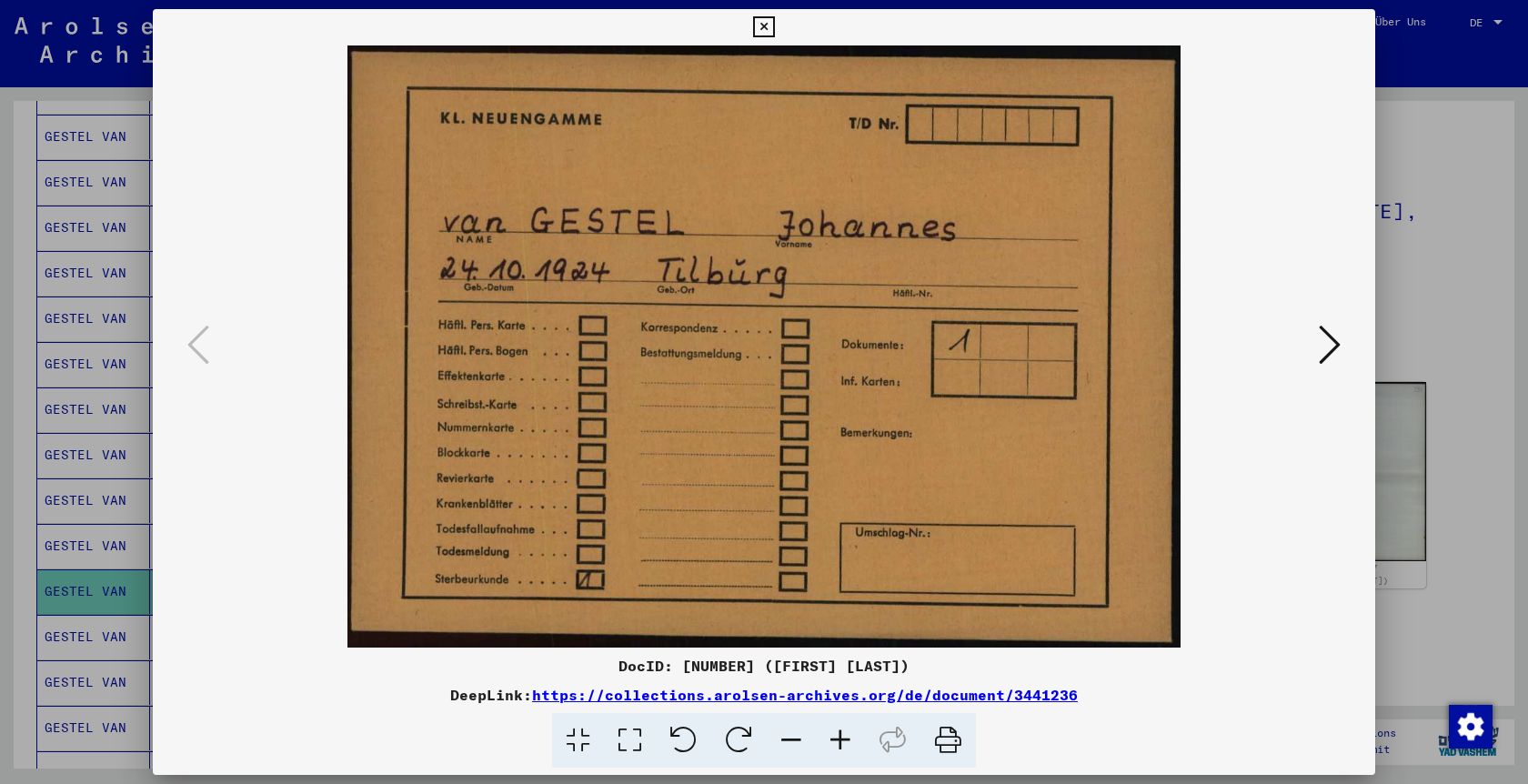 click at bounding box center [1330, 345] 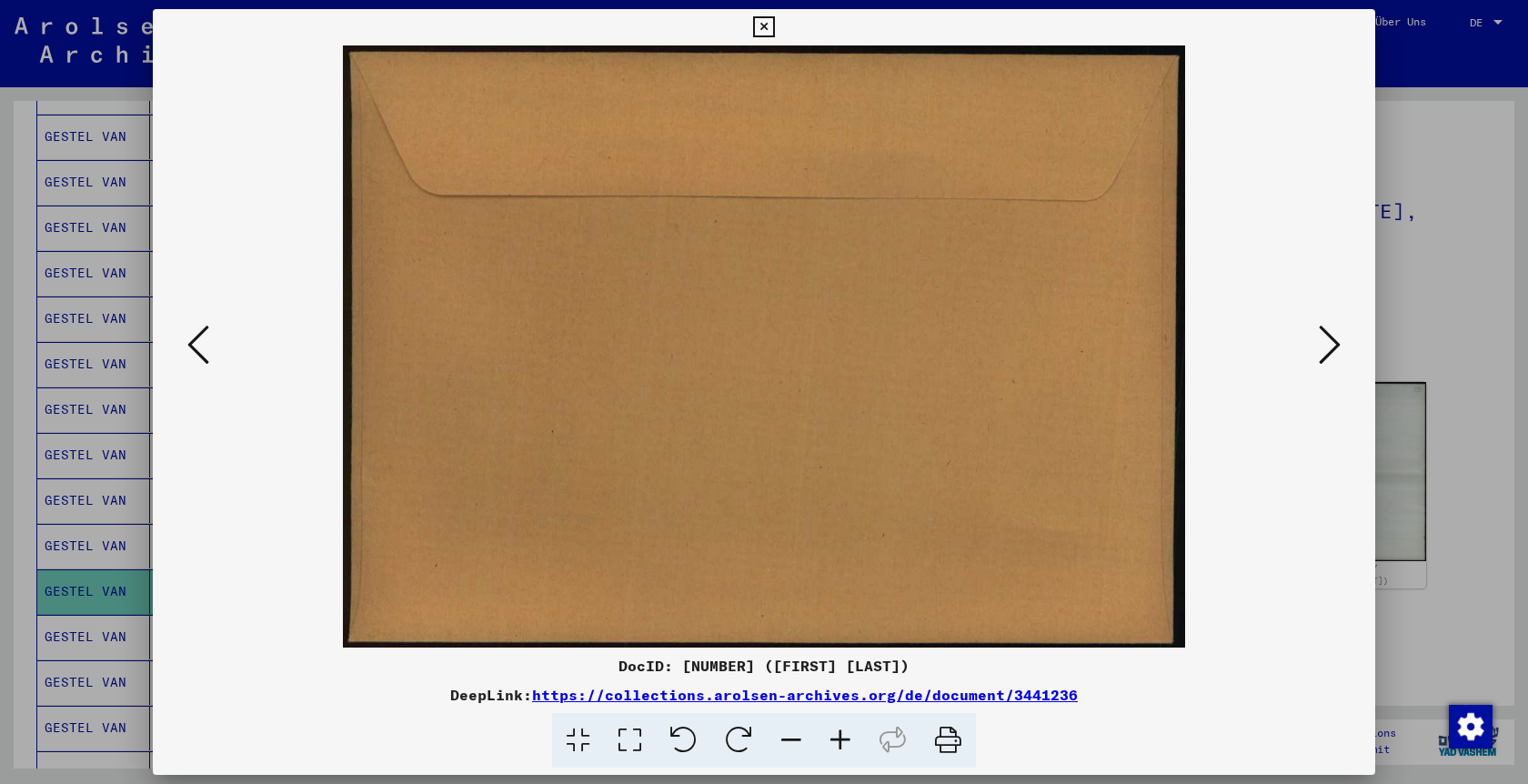 click at bounding box center (1330, 345) 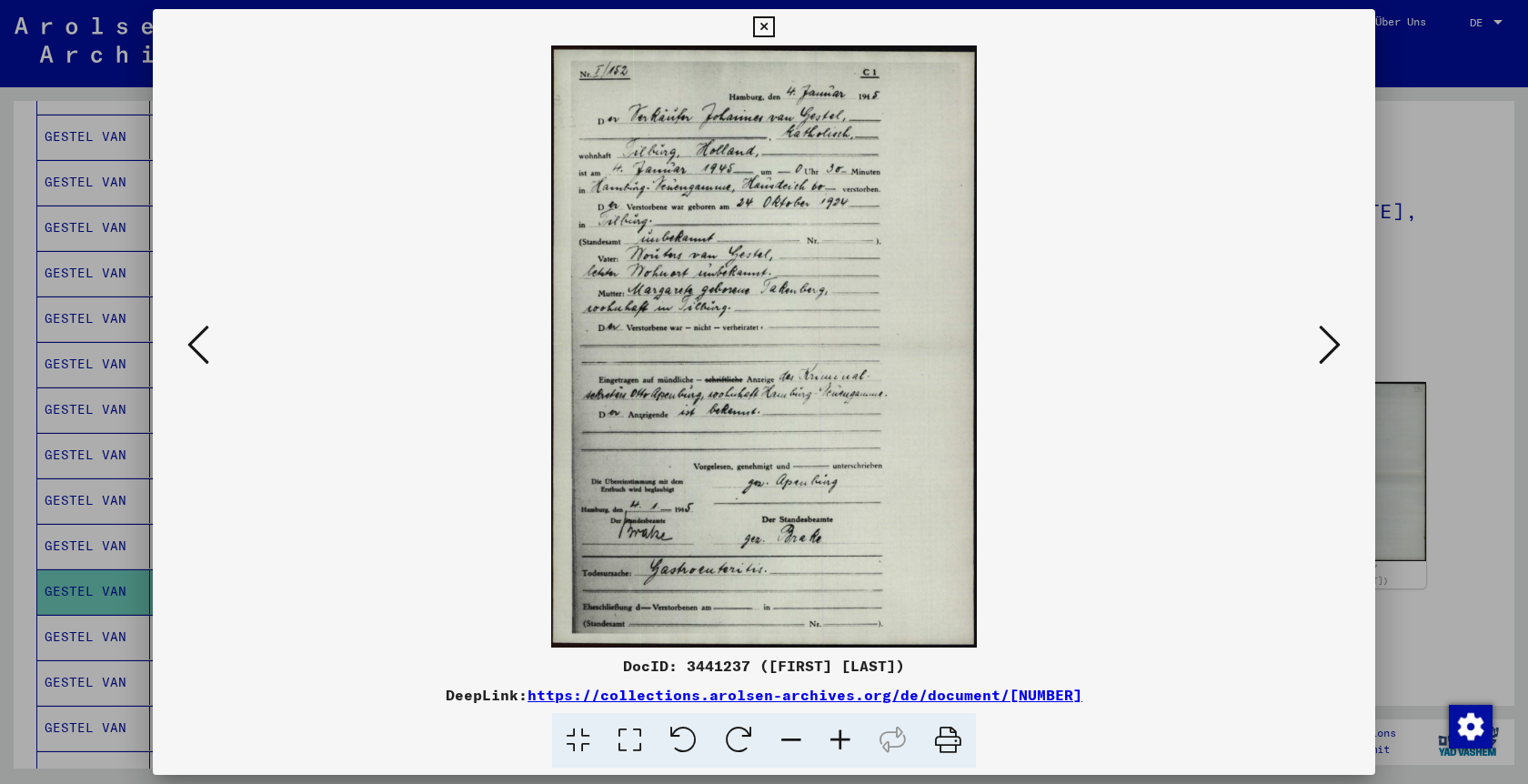 click at bounding box center (1330, 345) 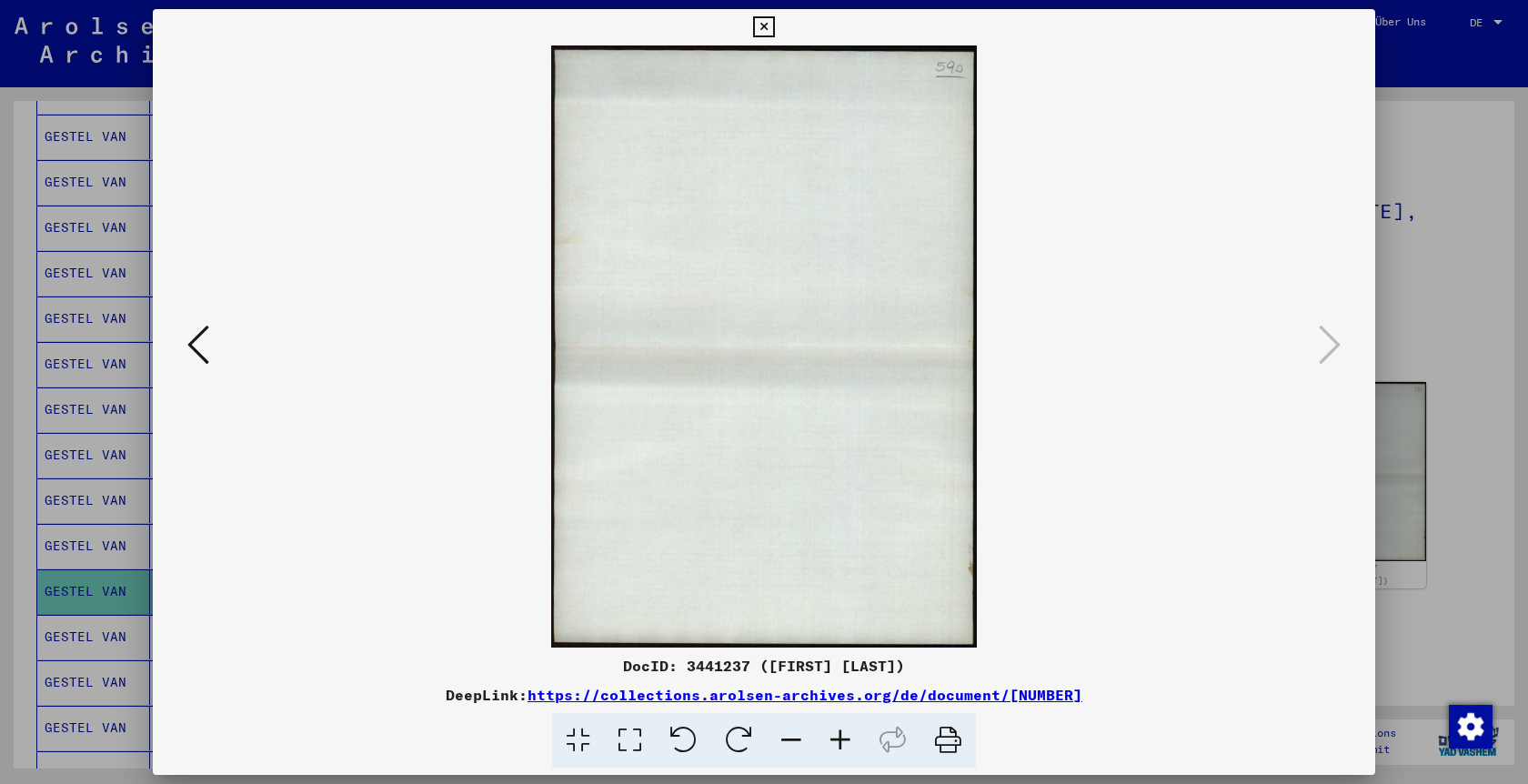 click at bounding box center [198, 345] 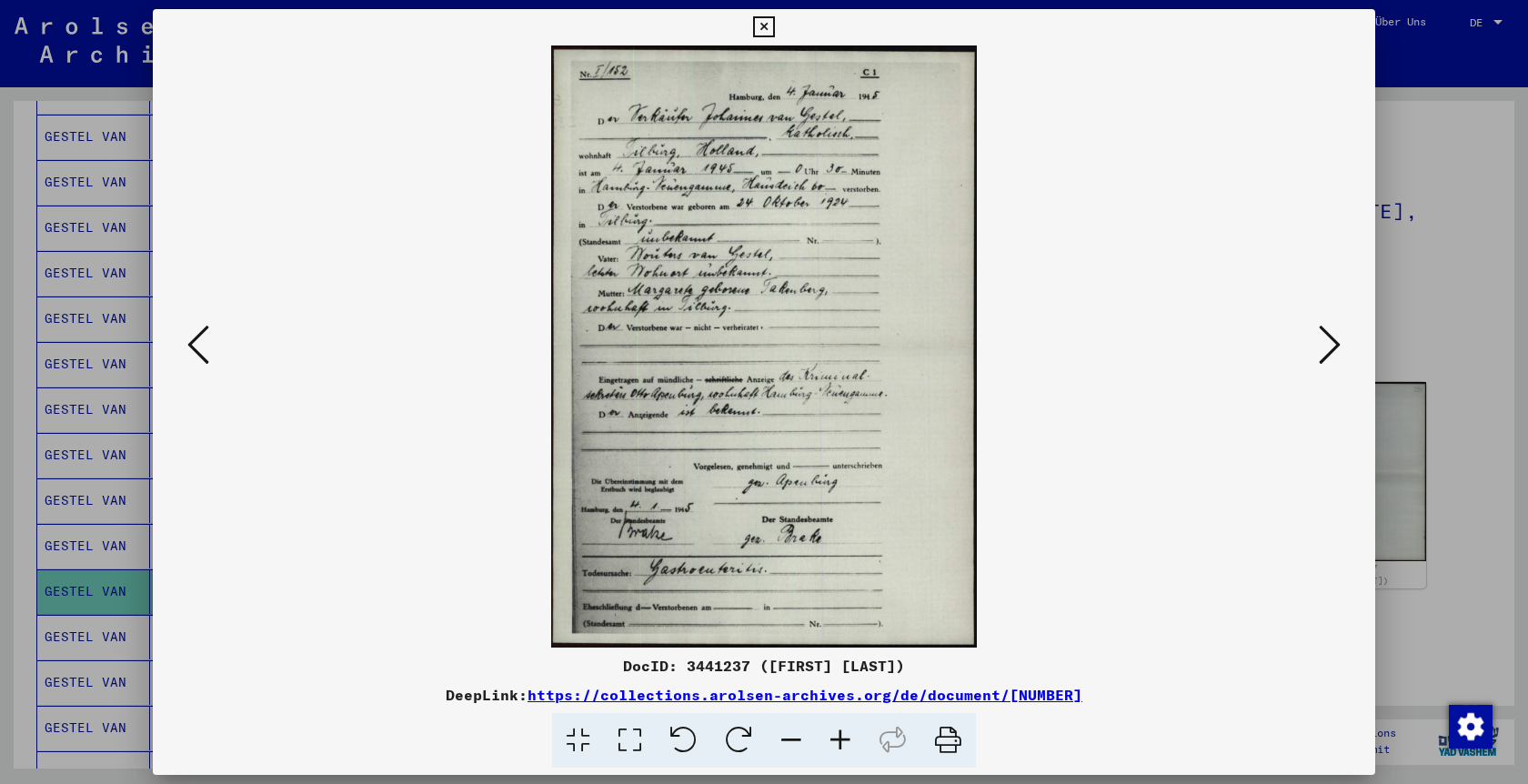 click at bounding box center [198, 345] 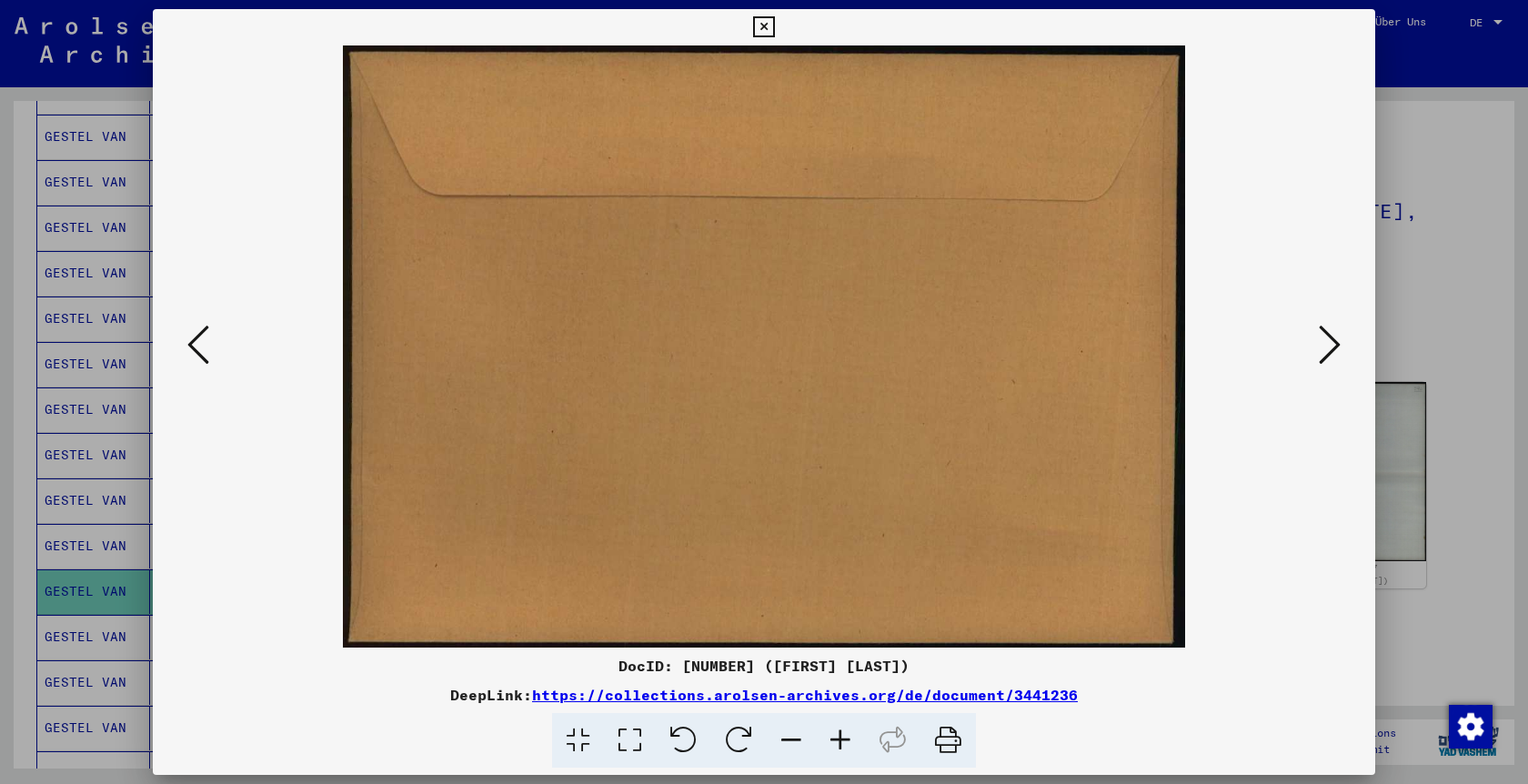 click at bounding box center [198, 345] 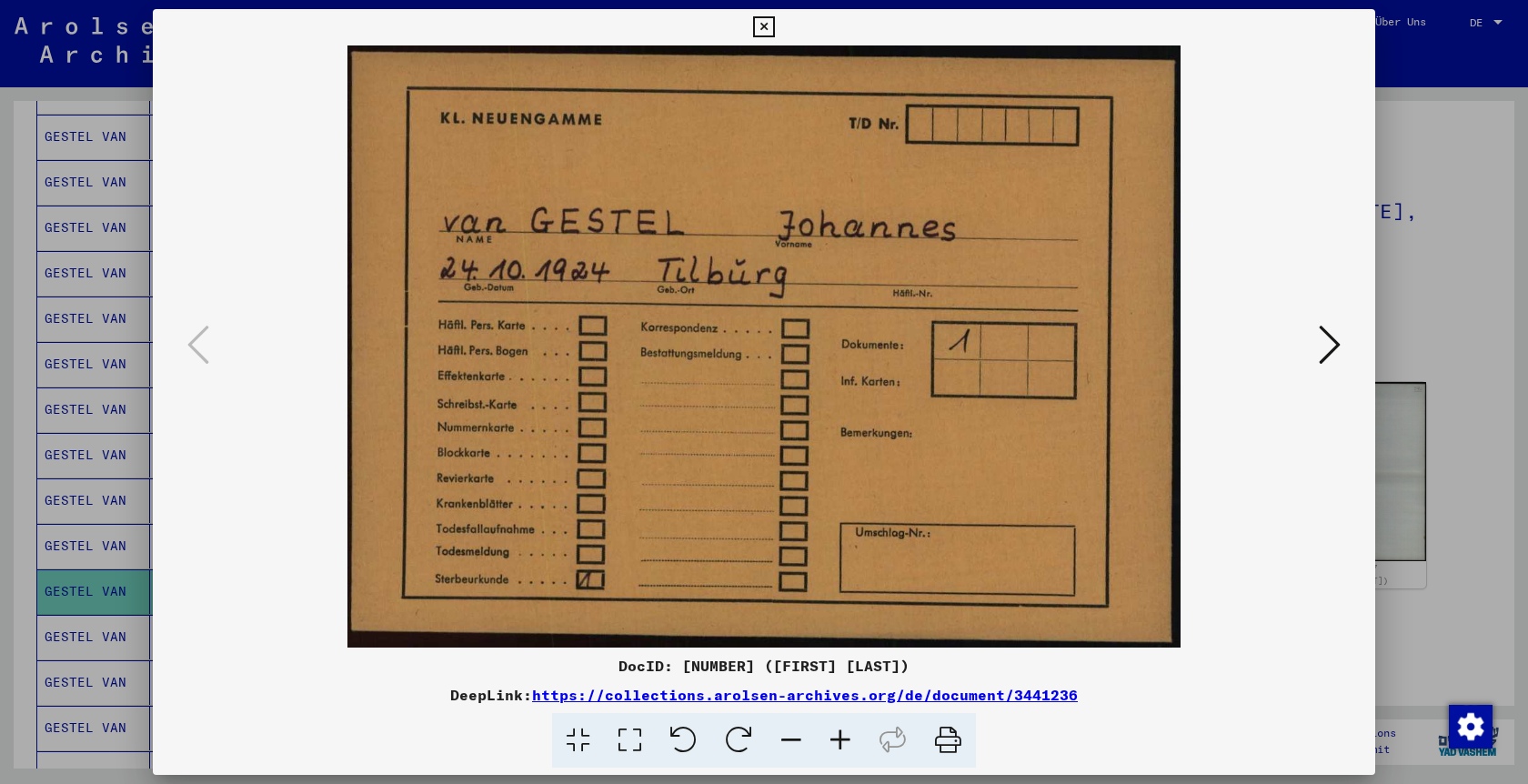 click at bounding box center [764, 392] 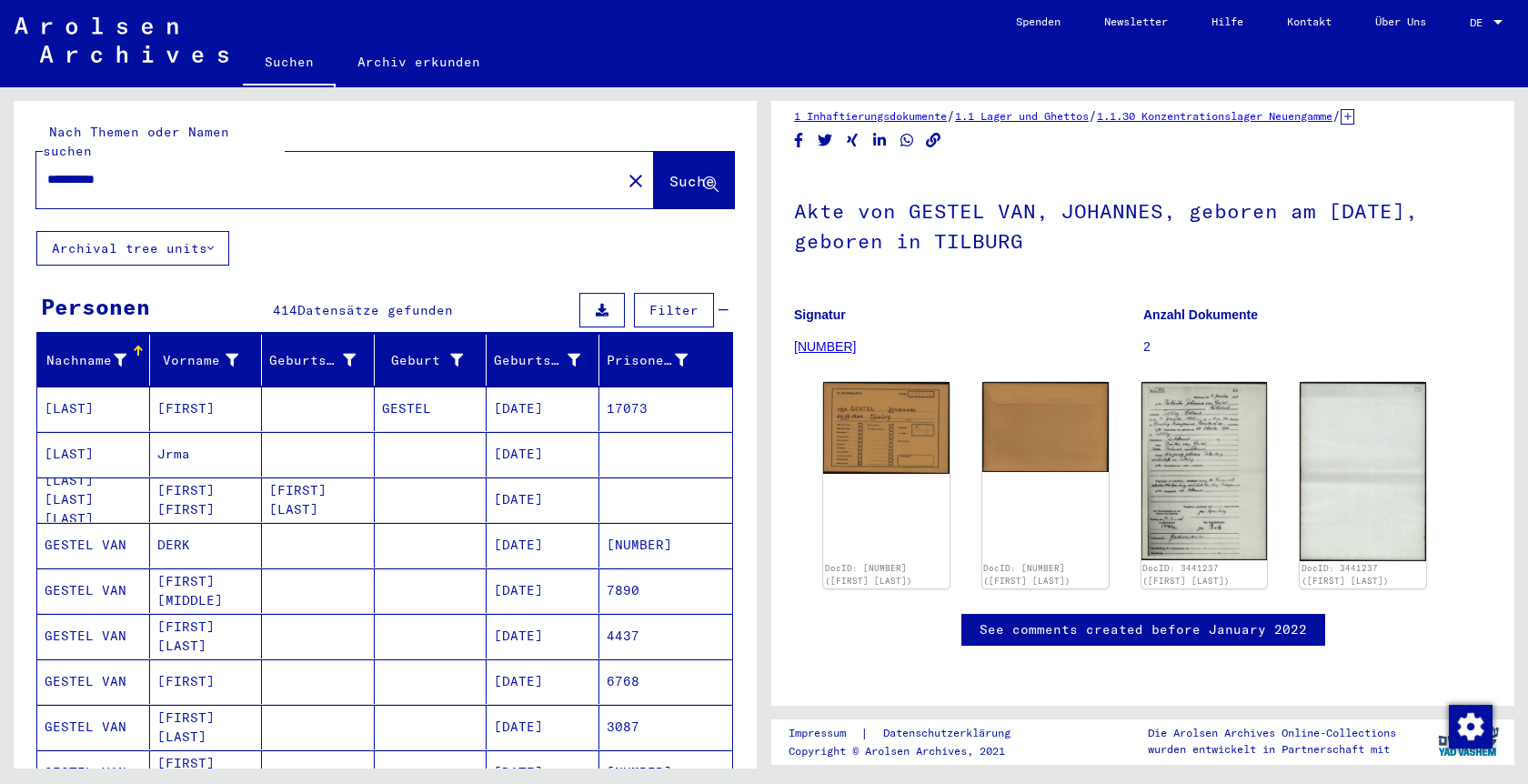scroll, scrollTop: 0, scrollLeft: 0, axis: both 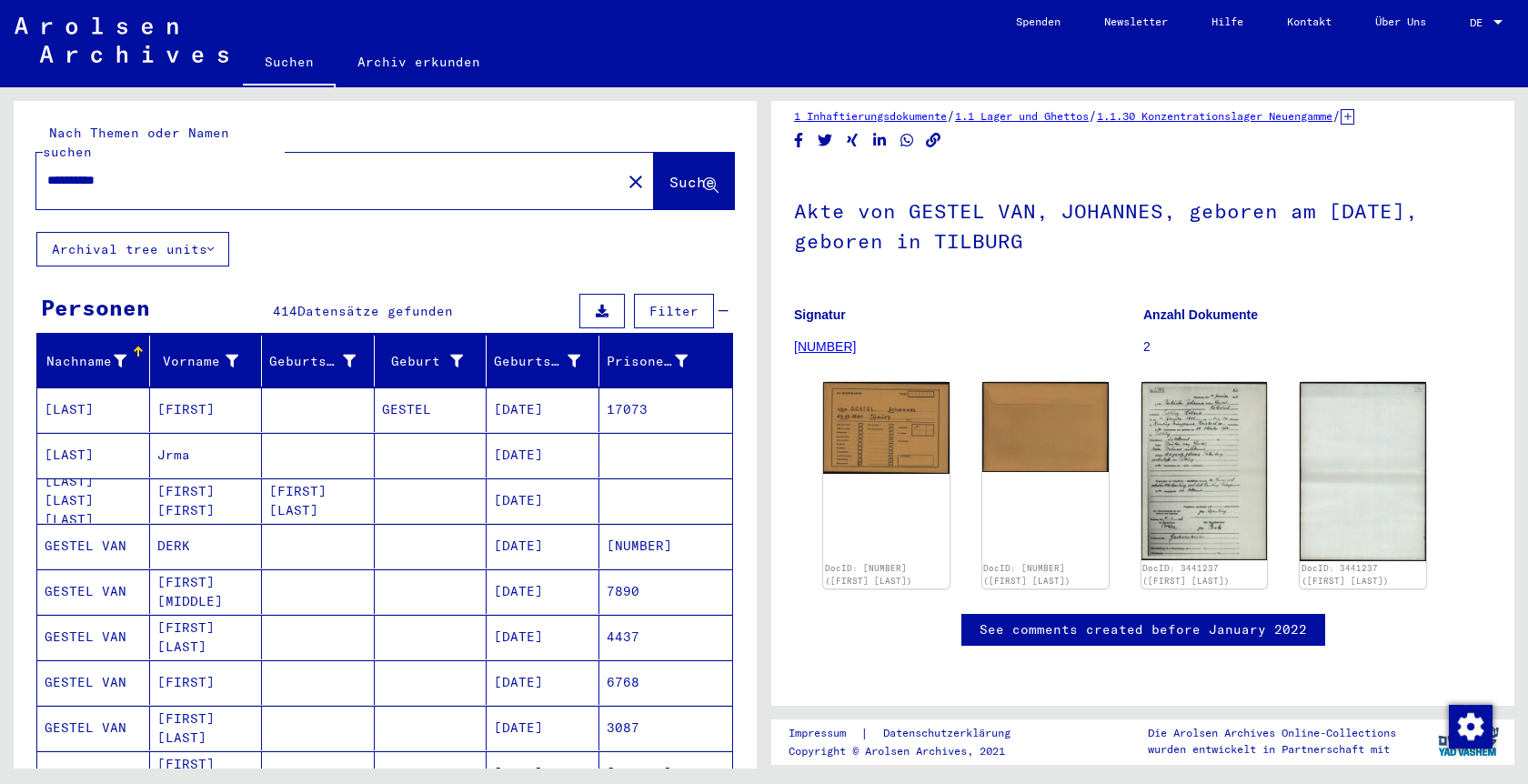 click on "Filter" at bounding box center [674, 311] 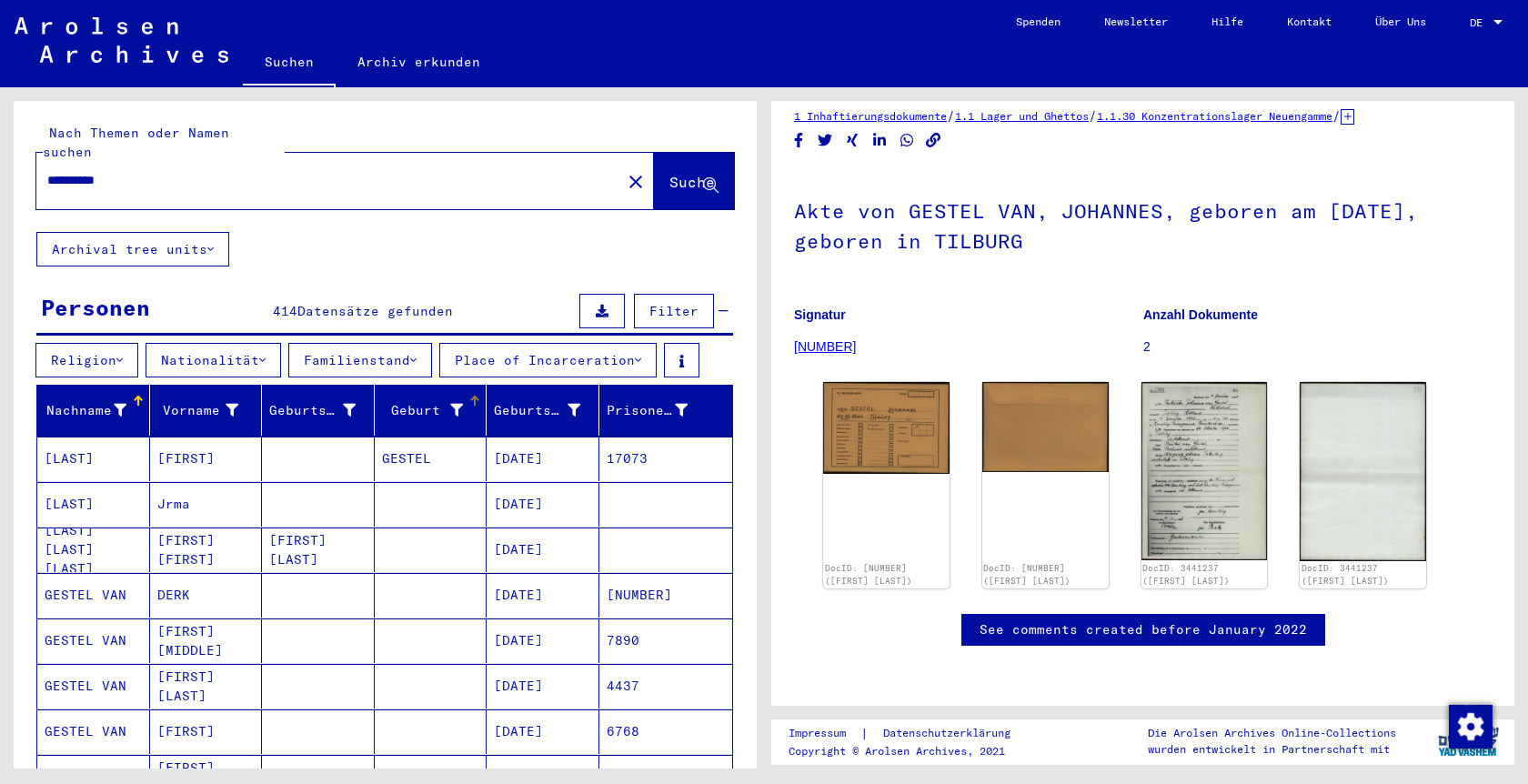 click at bounding box center (457, 410) 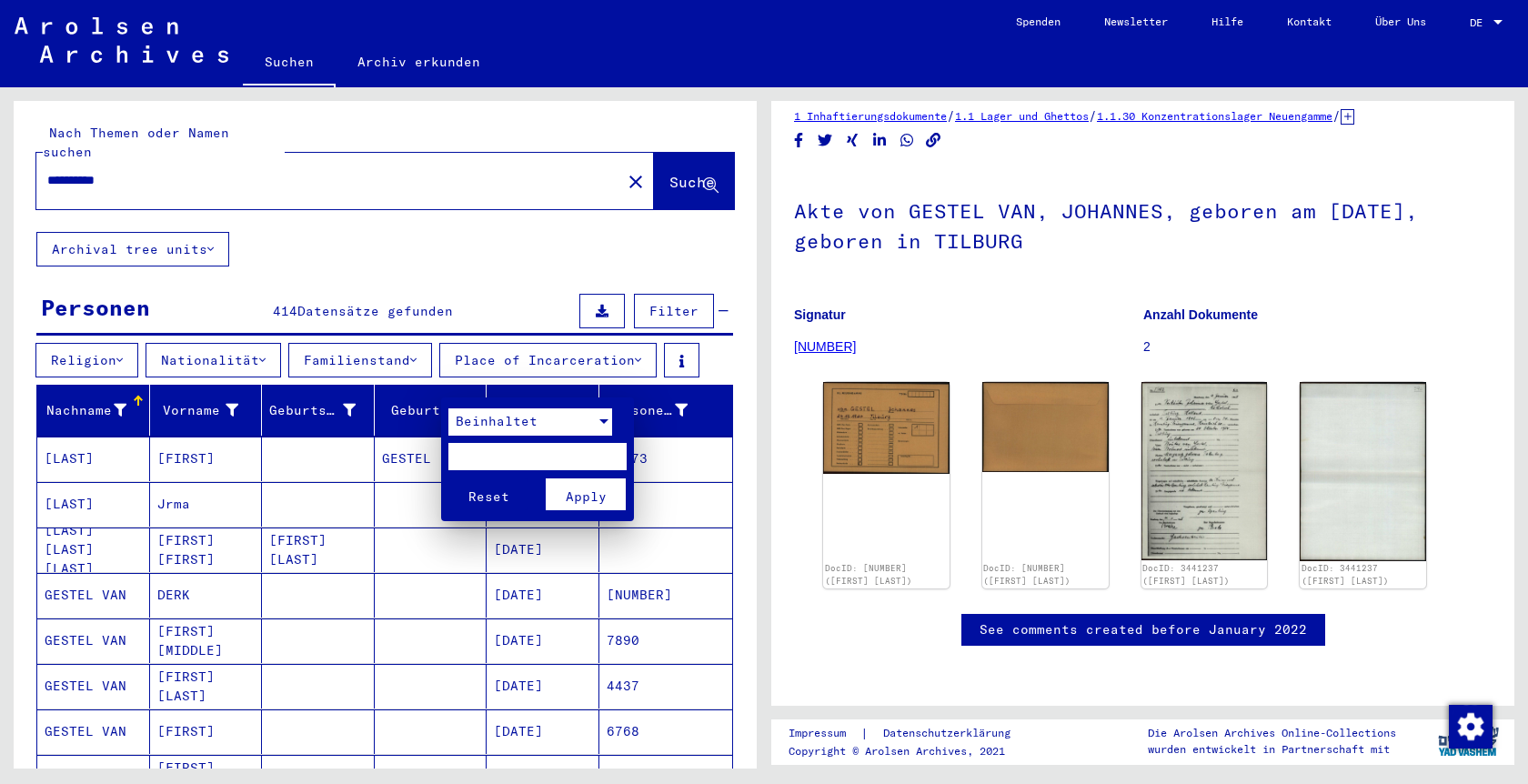 click on "Beinhaltet" at bounding box center (497, 421) 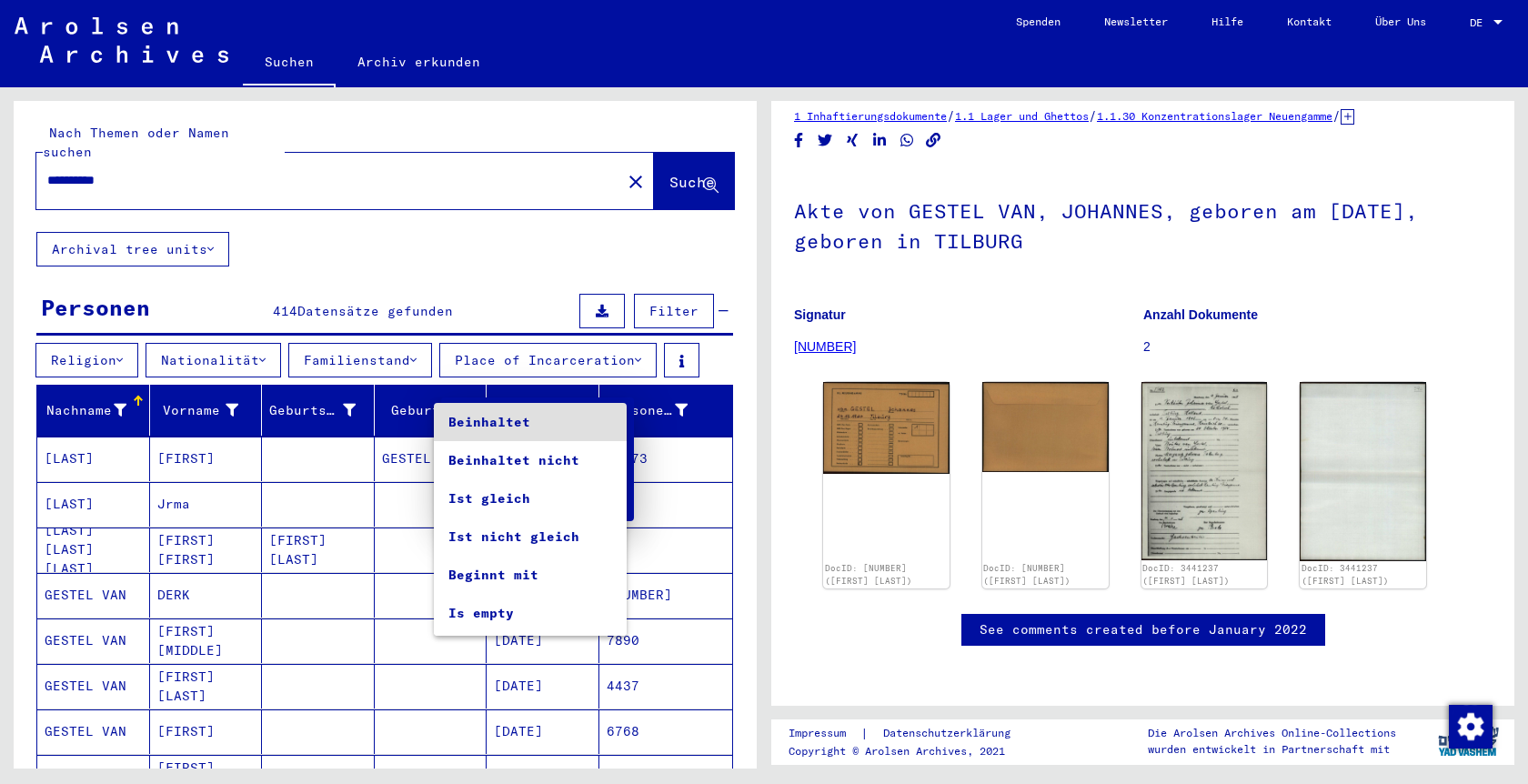click on "Beinhaltet" at bounding box center (530, 422) 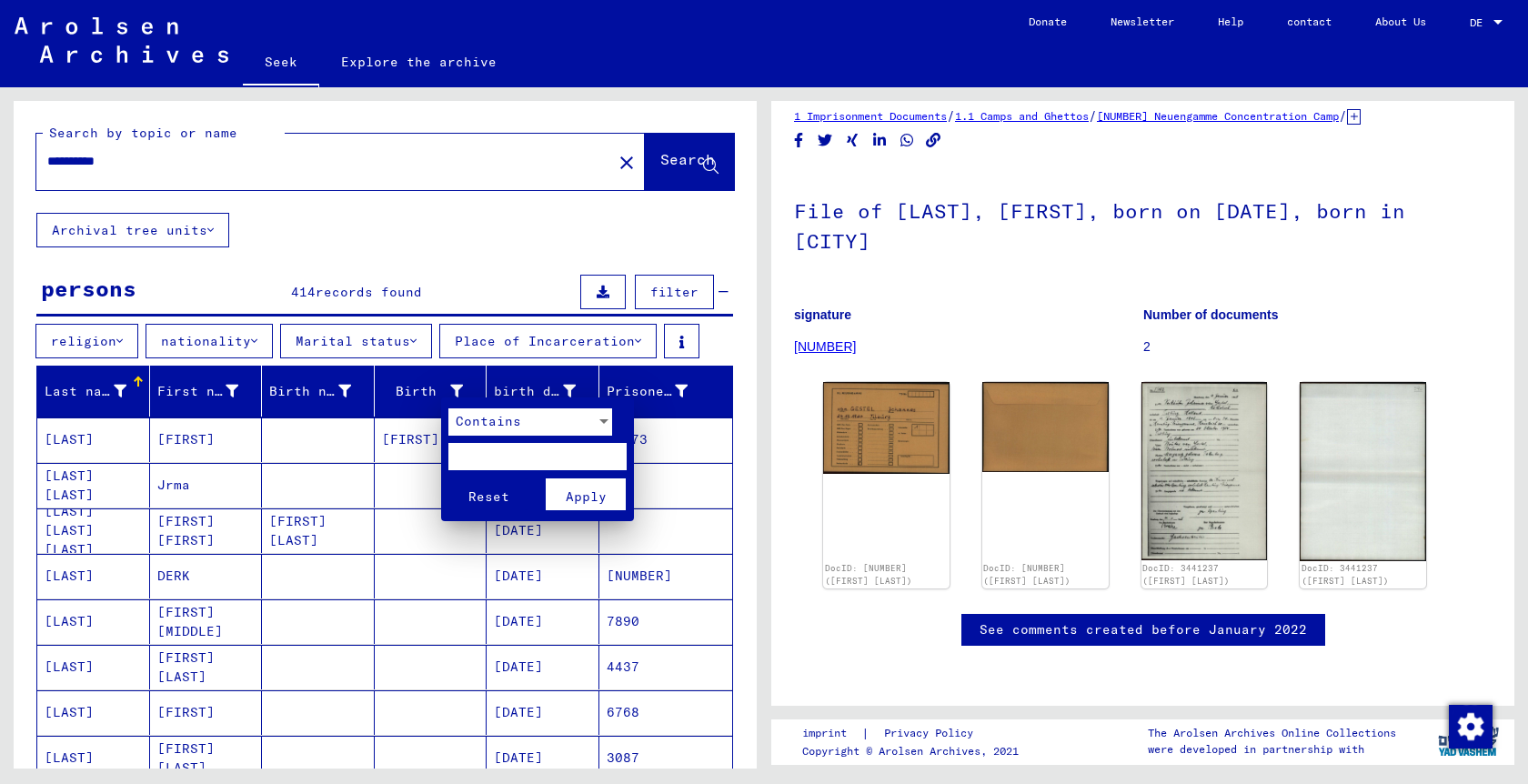 click on "Contains" at bounding box center (522, 422) 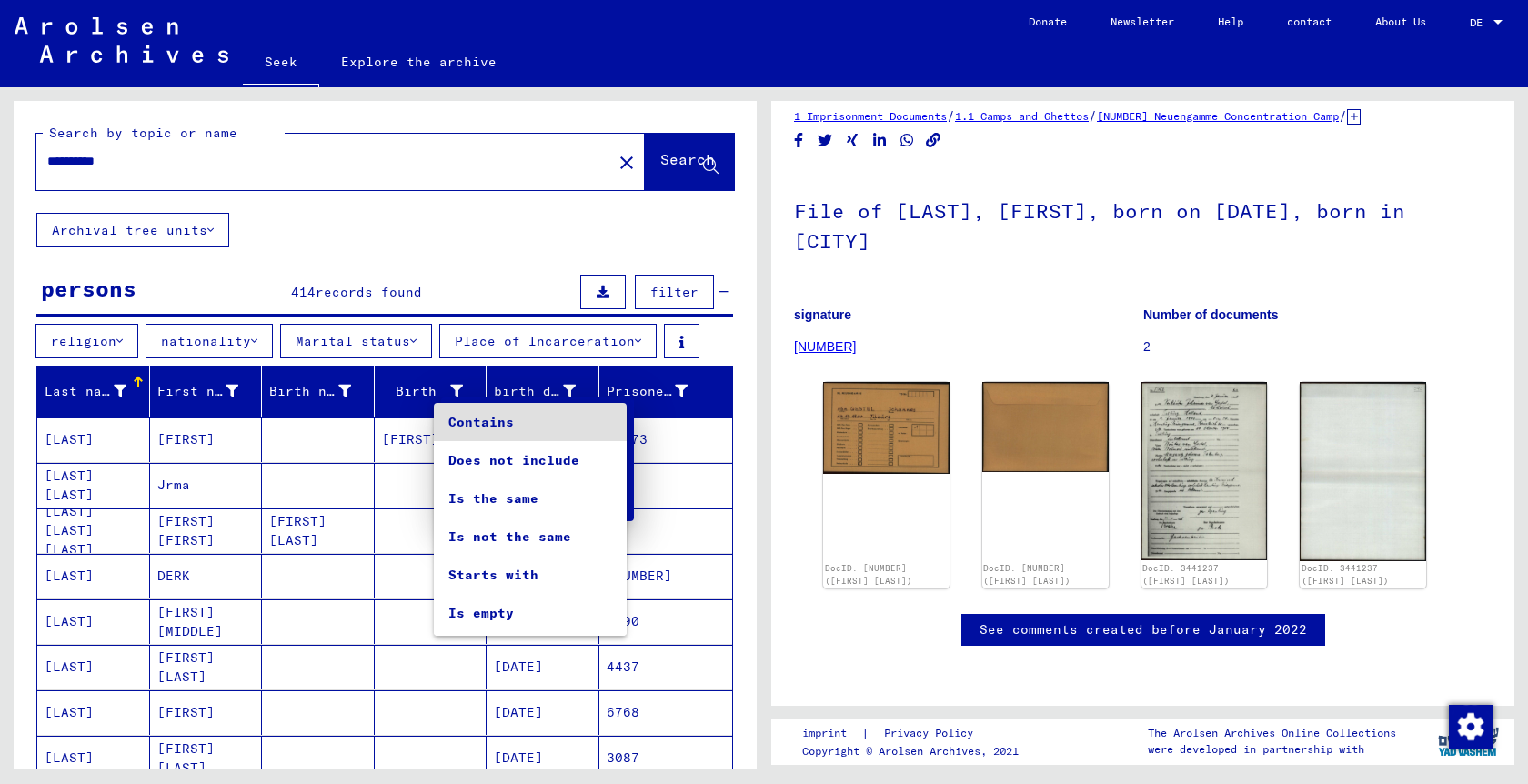 click on "Contains" at bounding box center (530, 422) 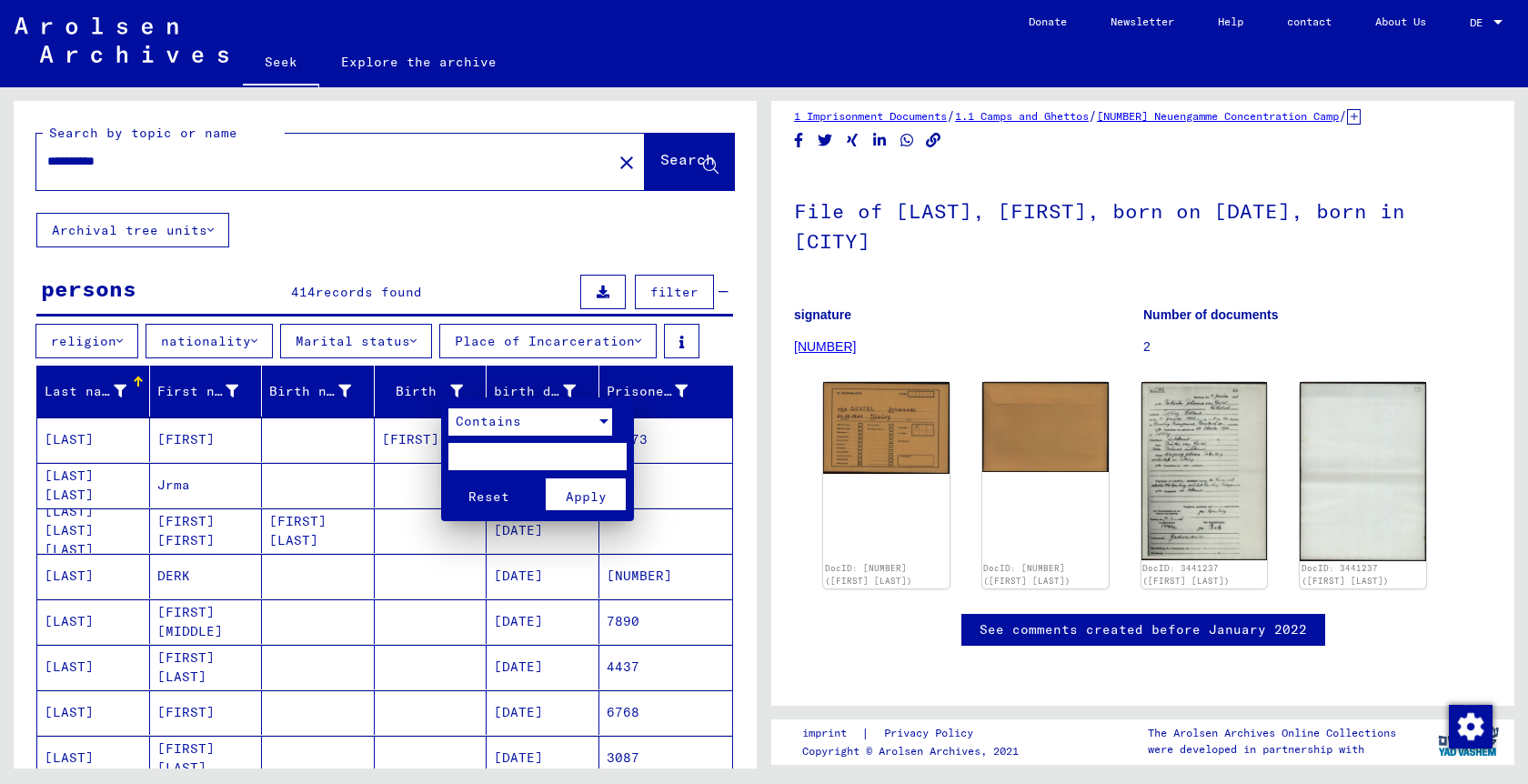 click at bounding box center (538, 457) 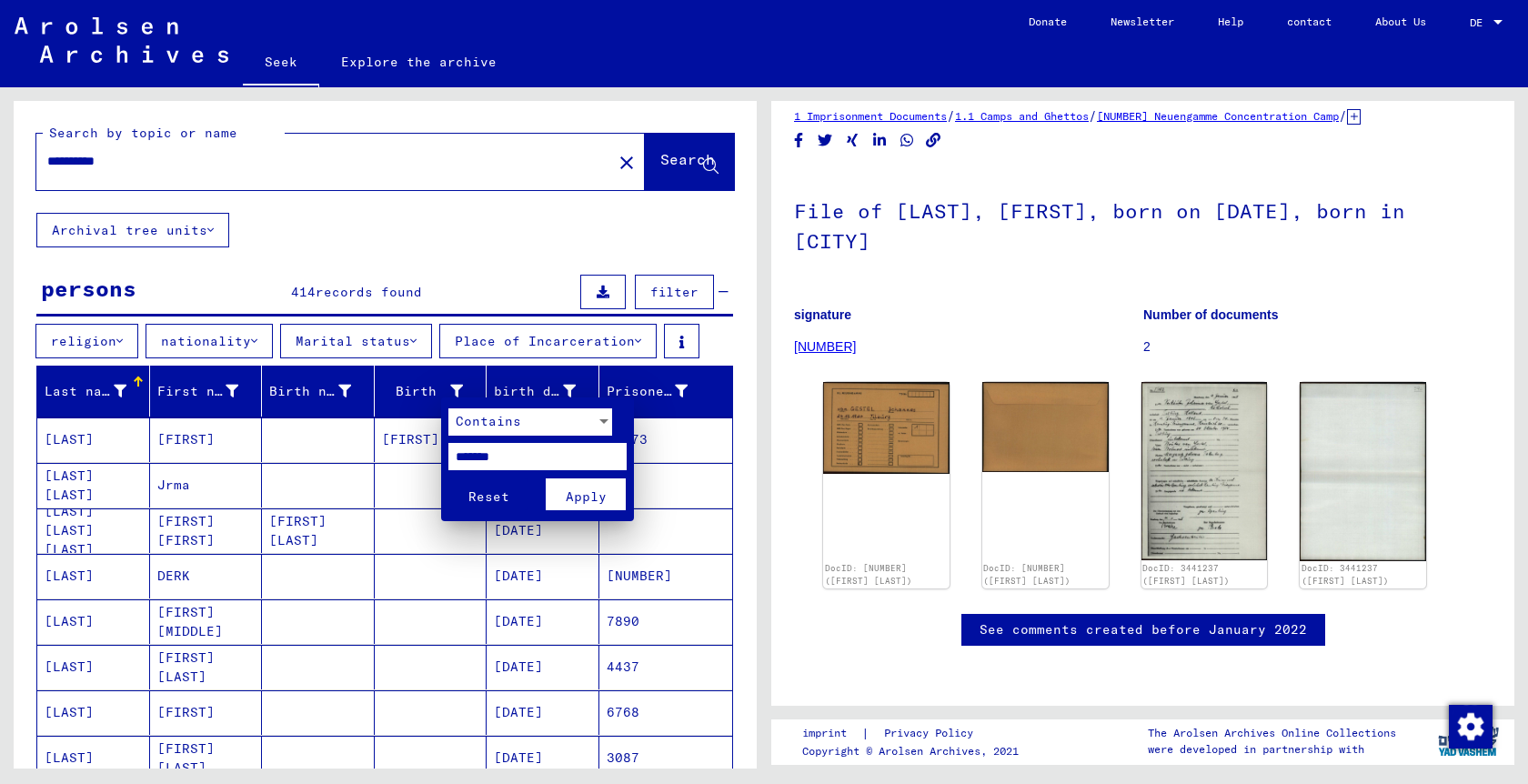 type on "*******" 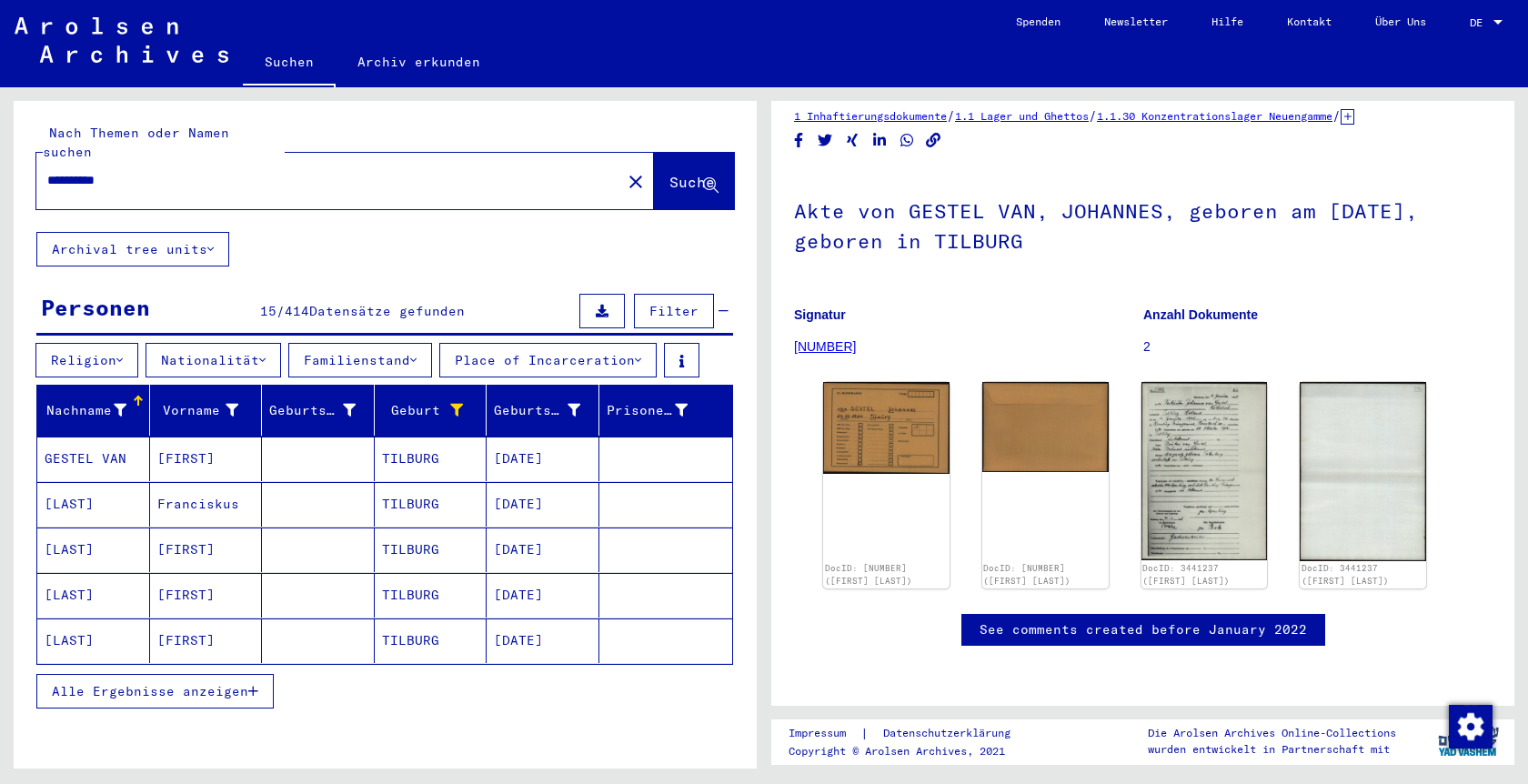 click at bounding box center [318, 504] 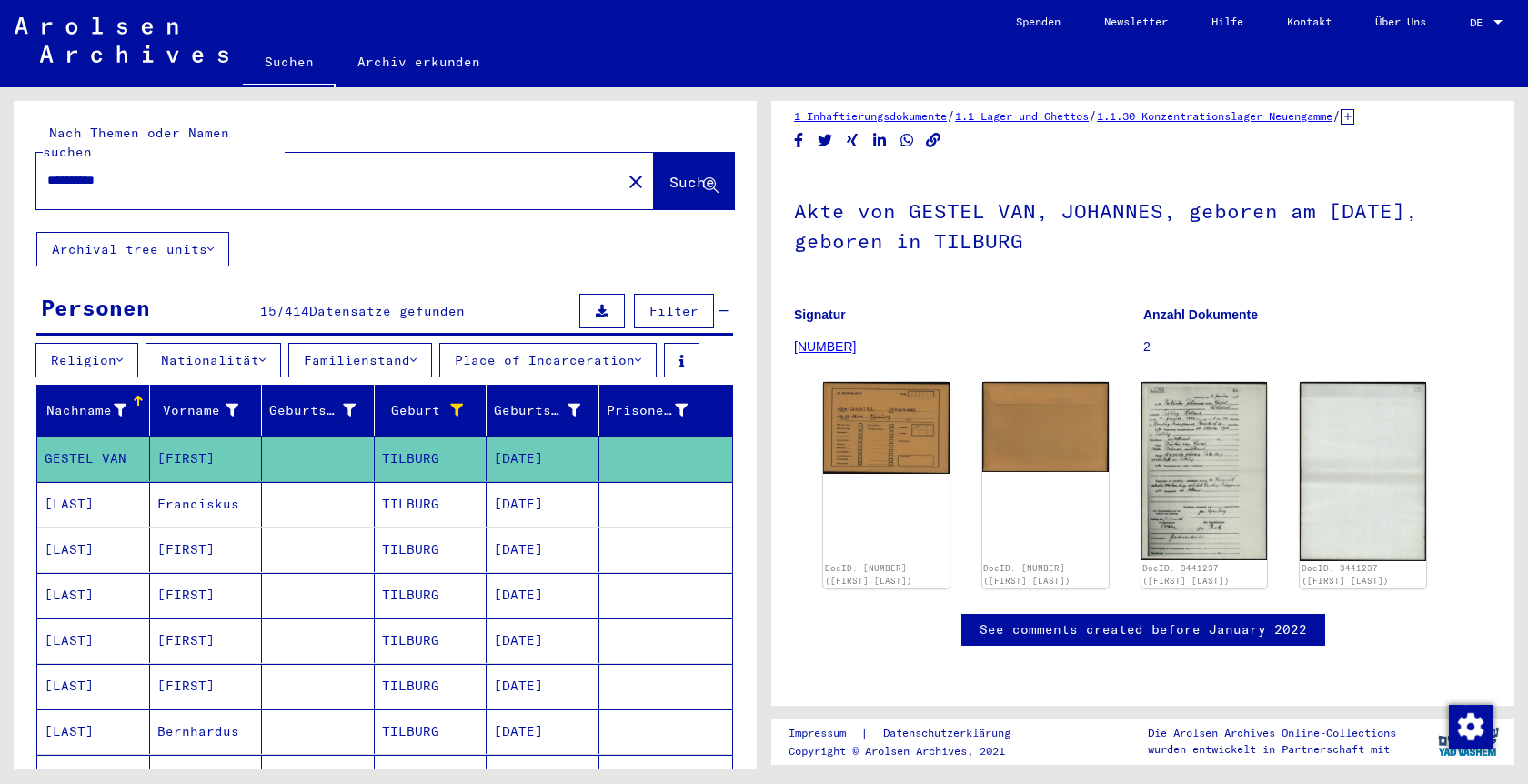 click on "GESTEL VAN" 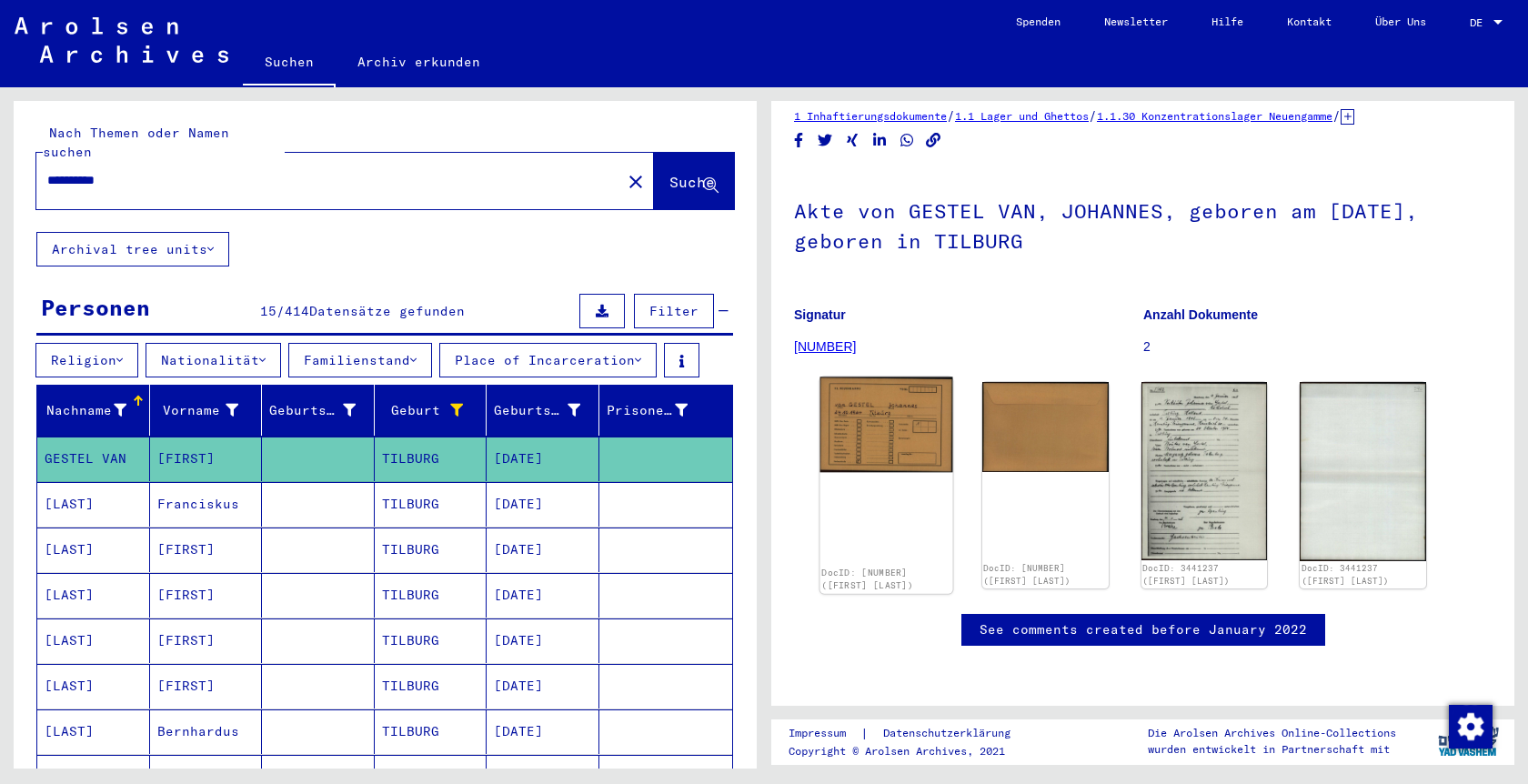click 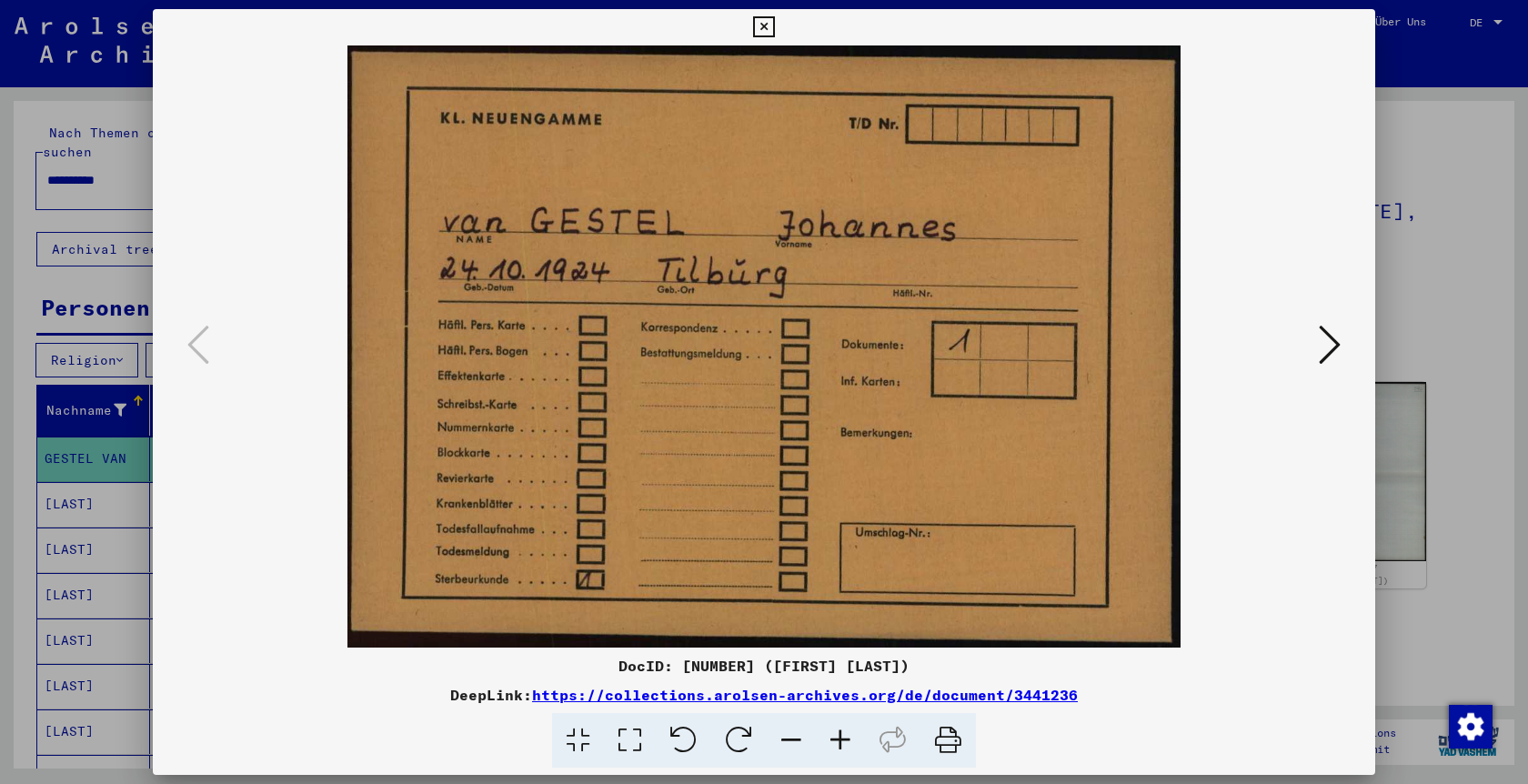 click on "https://collections.arolsen-archives.org/de/document/3441236" at bounding box center [805, 695] 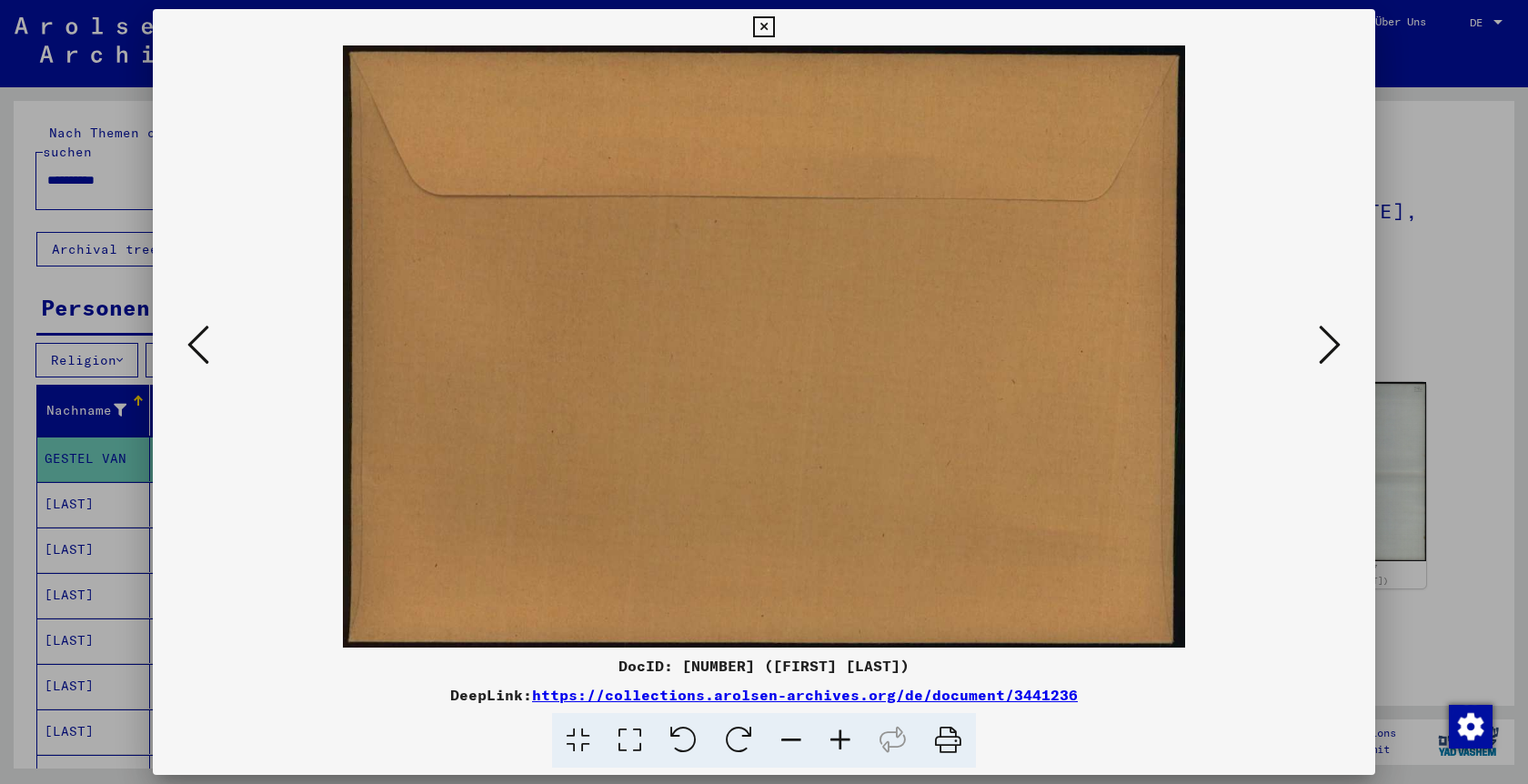 click at bounding box center [1330, 345] 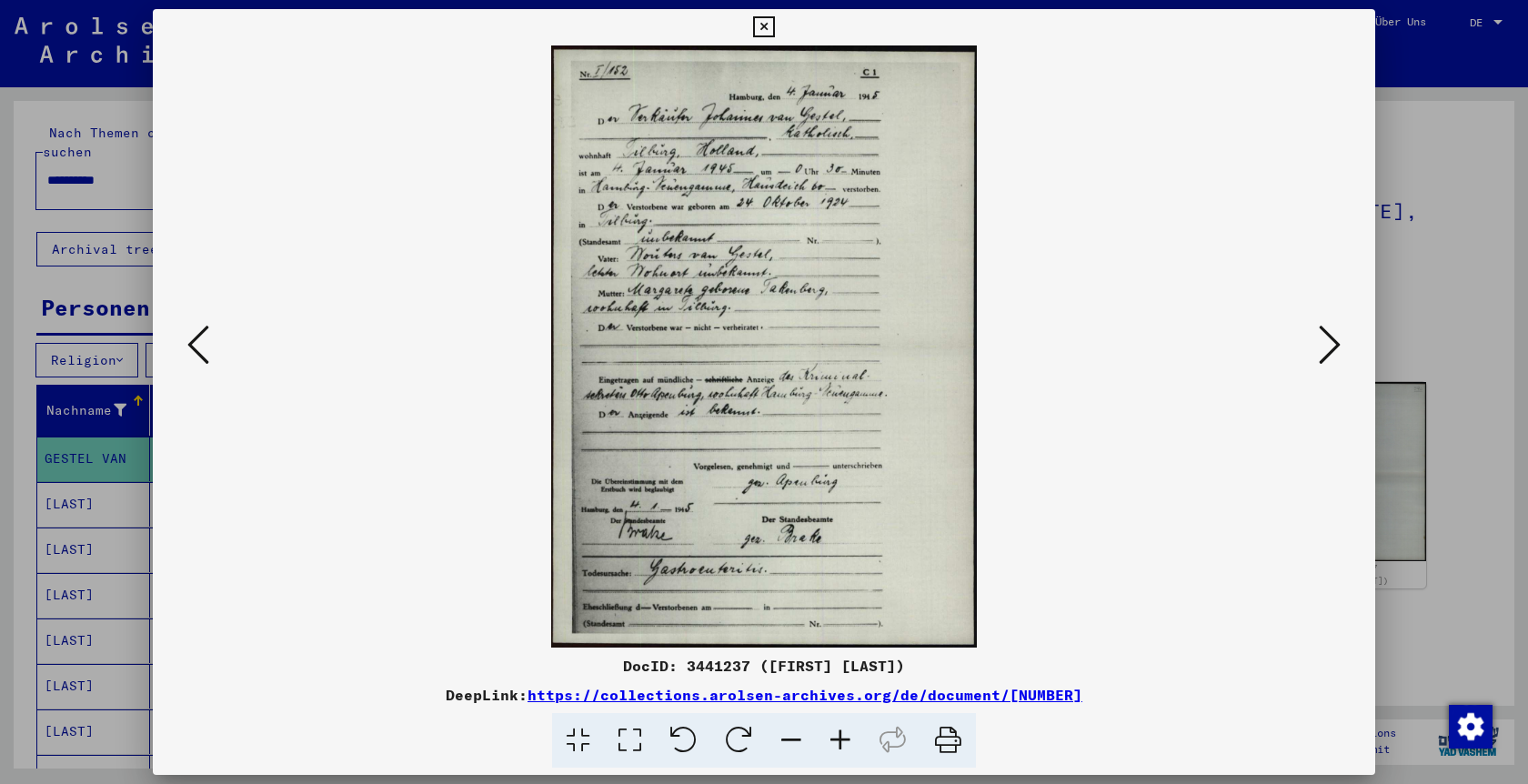 click at bounding box center [1330, 345] 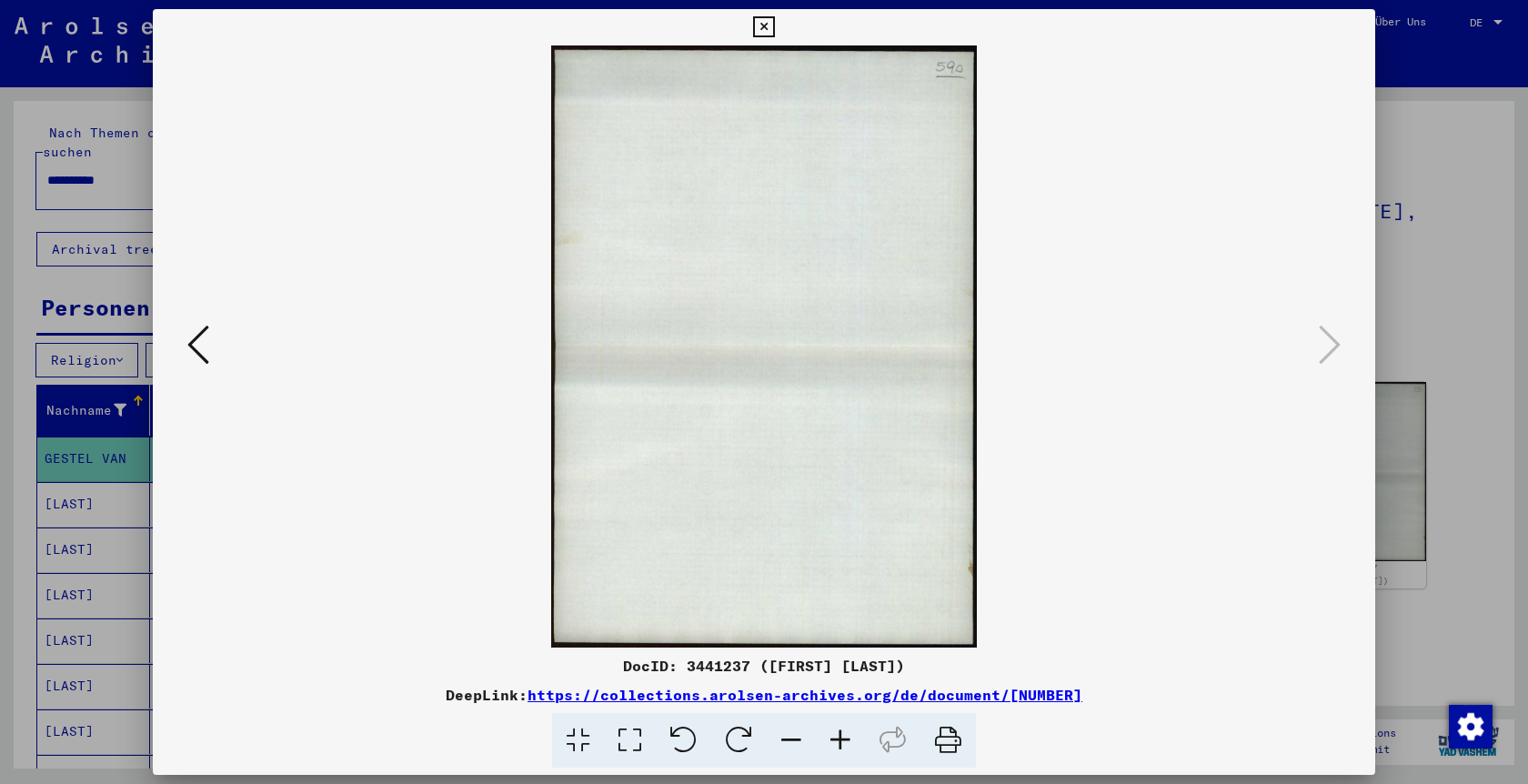 click at bounding box center [198, 345] 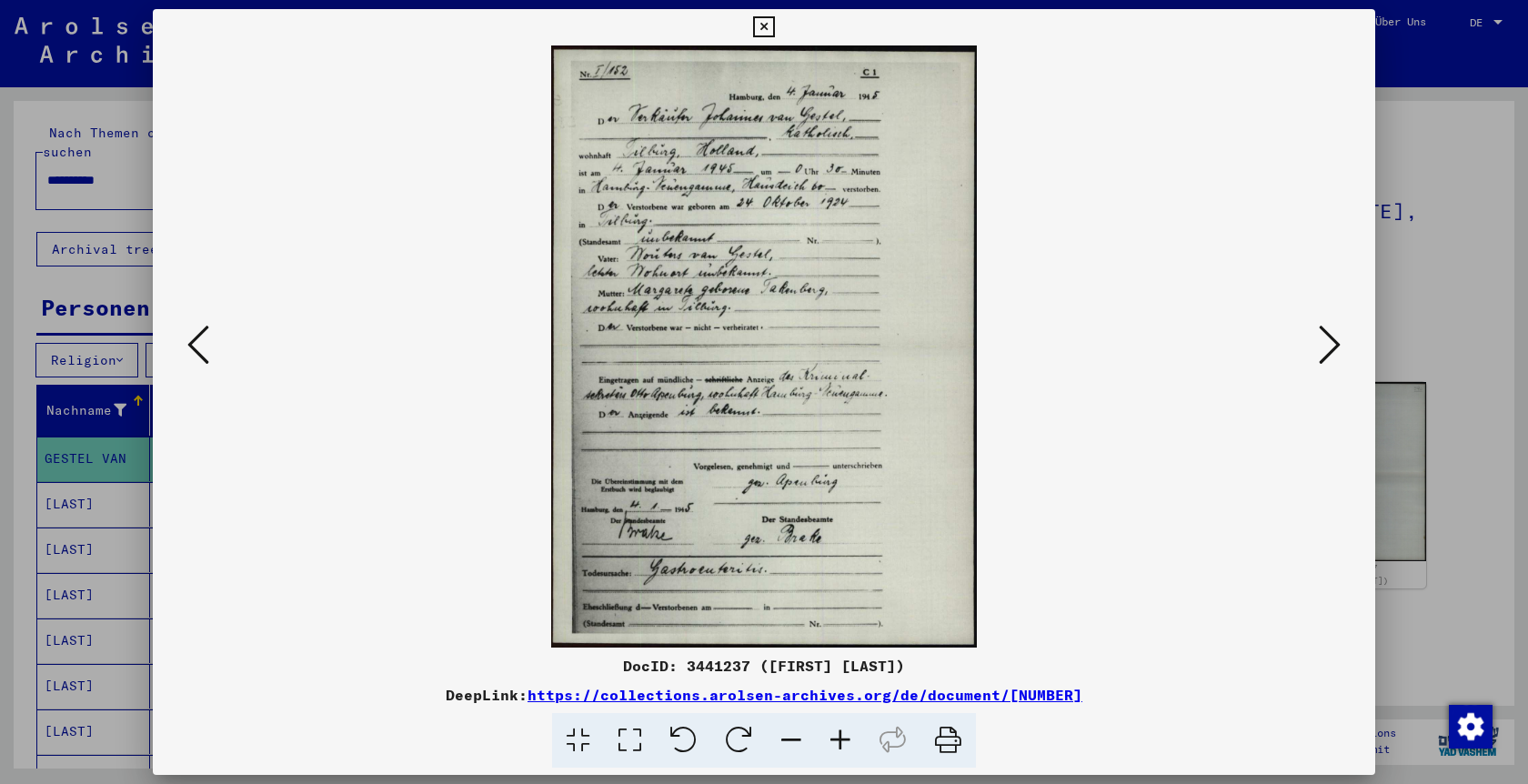 click at bounding box center [764, 347] 